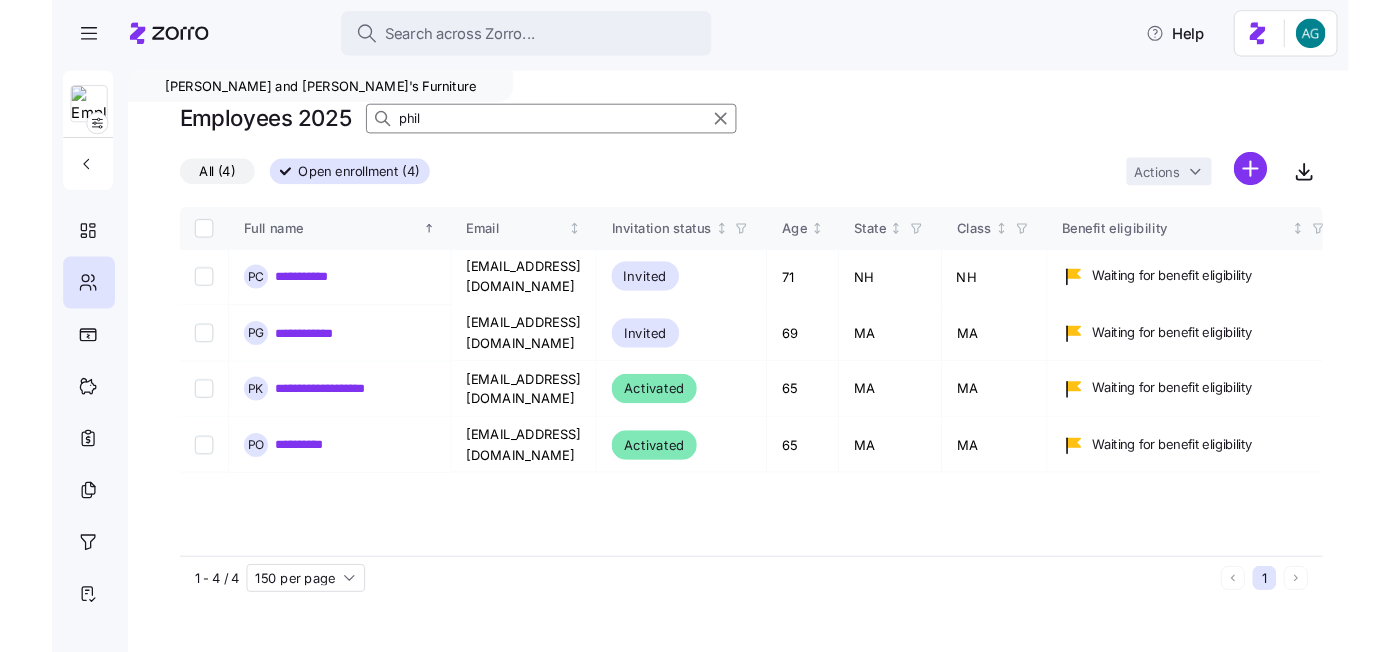 scroll, scrollTop: 0, scrollLeft: 0, axis: both 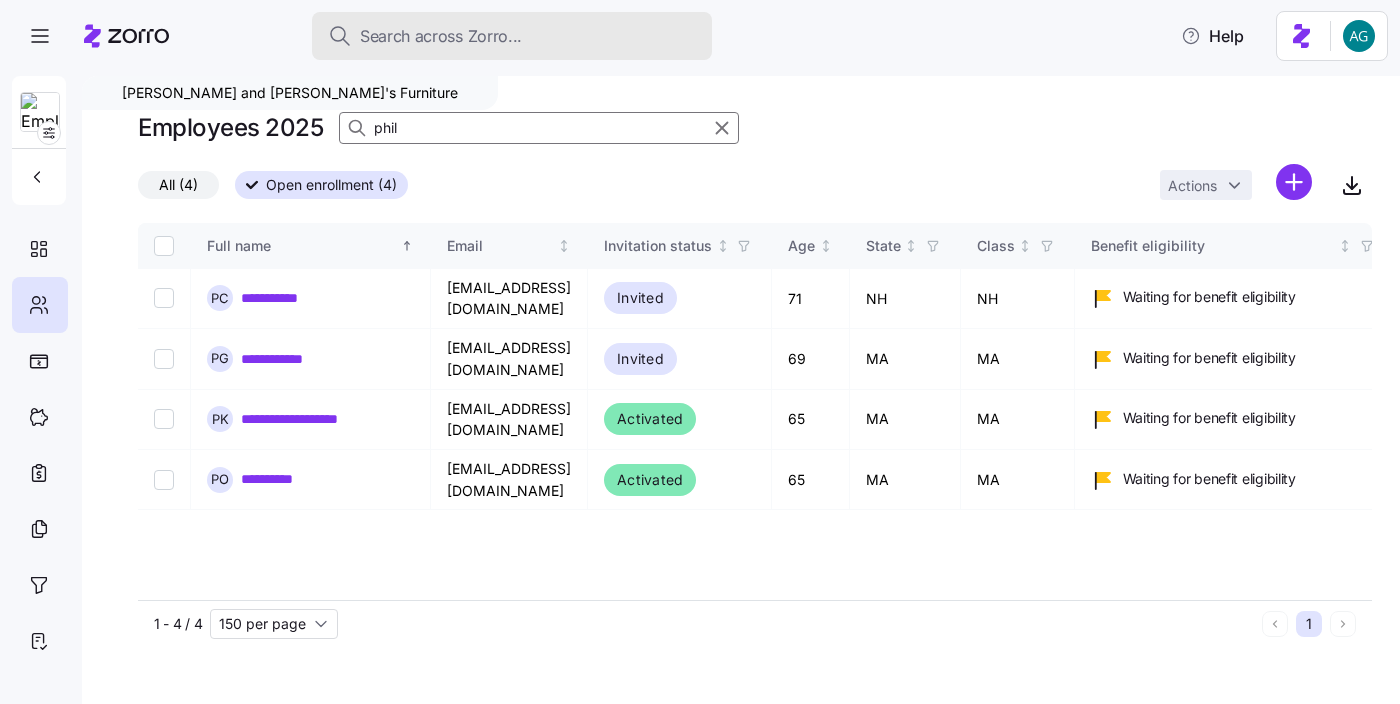 click on "Search across Zorro..." at bounding box center (441, 36) 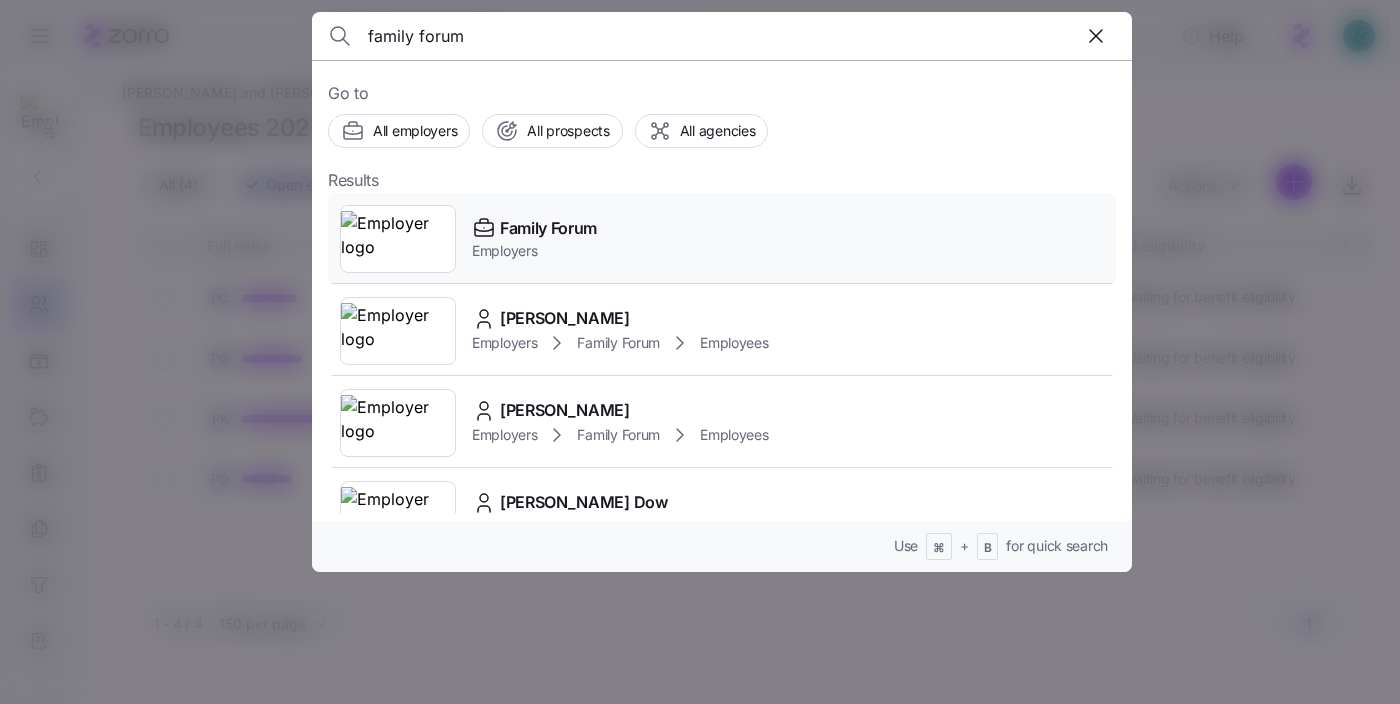 type on "family forum" 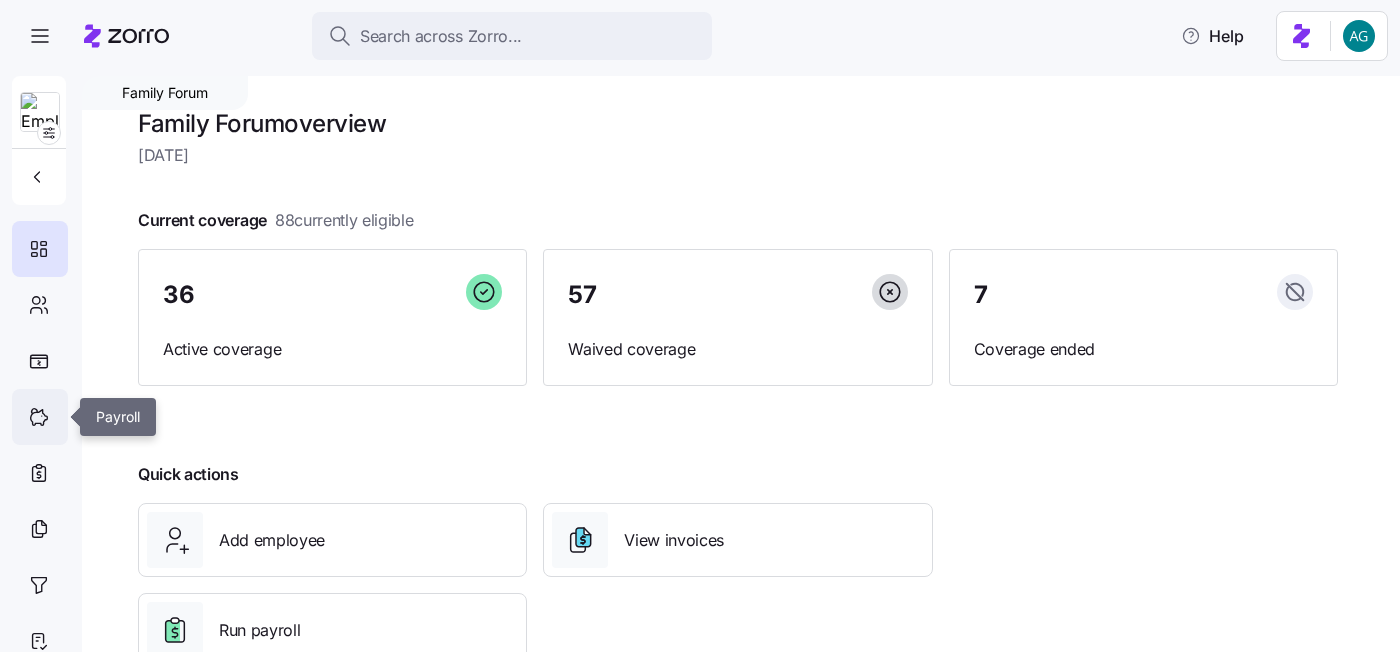 click 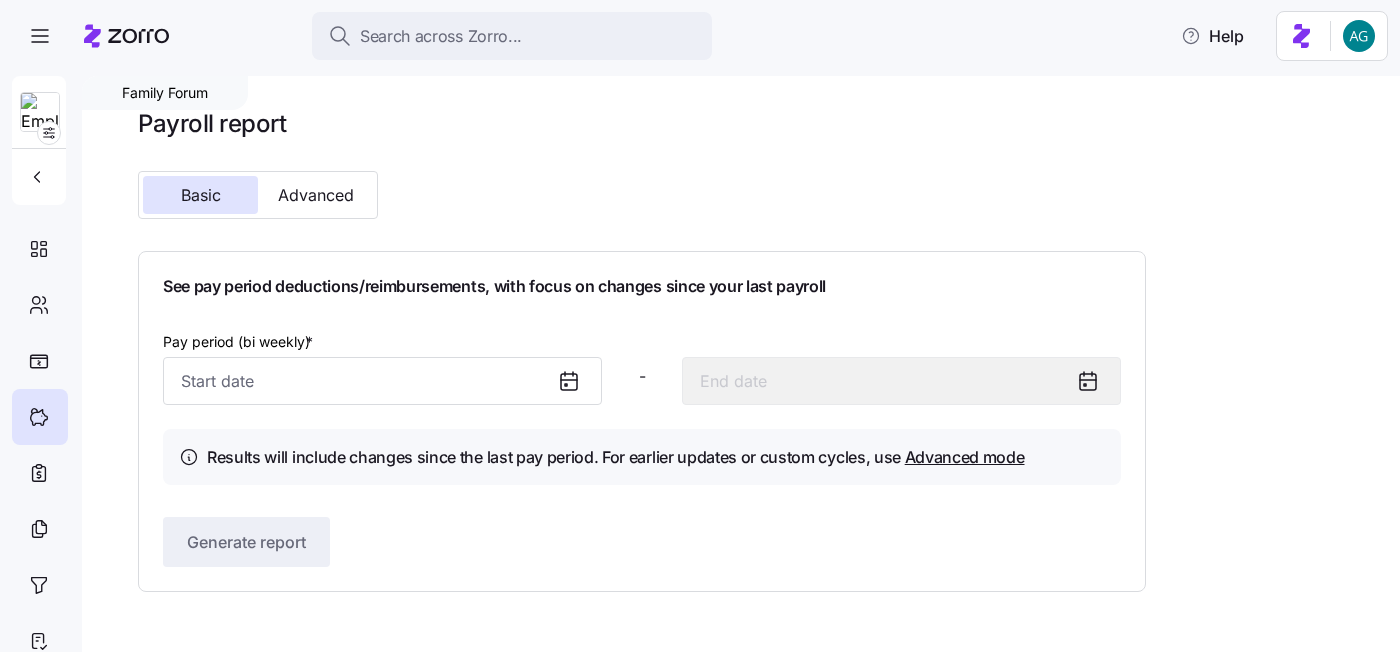 click 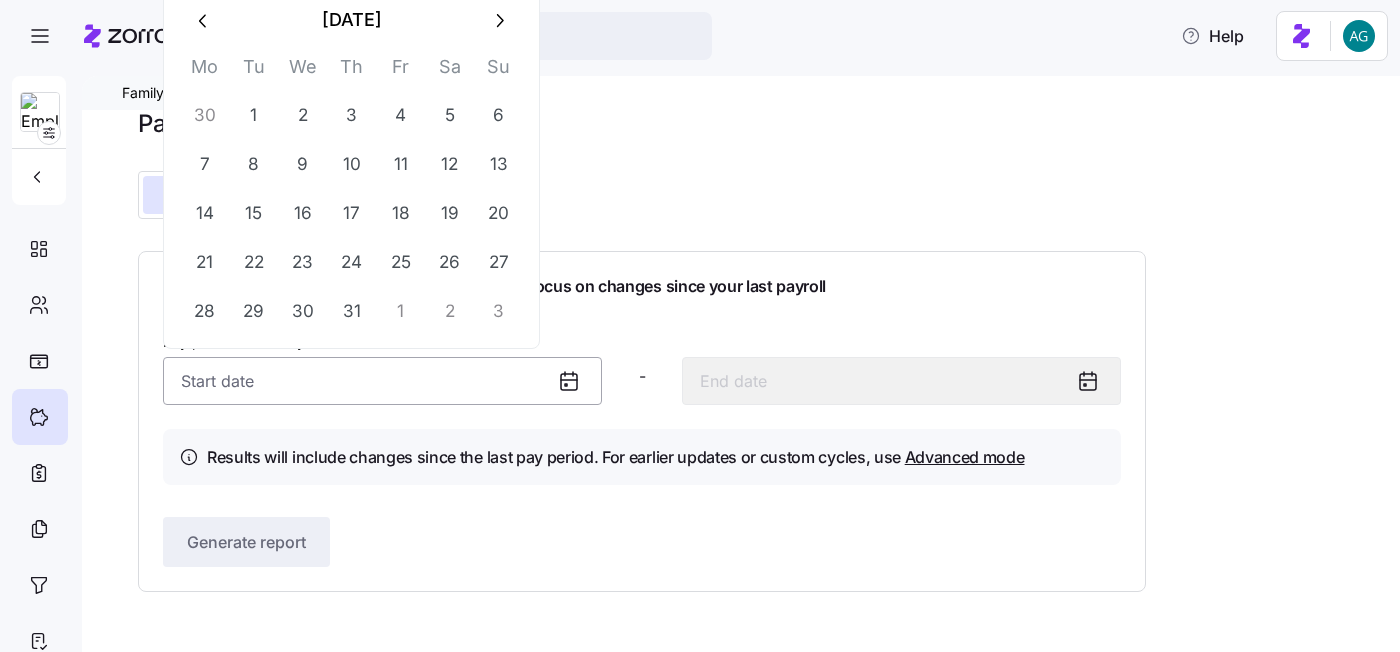 click on "Pay period (bi weekly)  *" at bounding box center [382, 381] 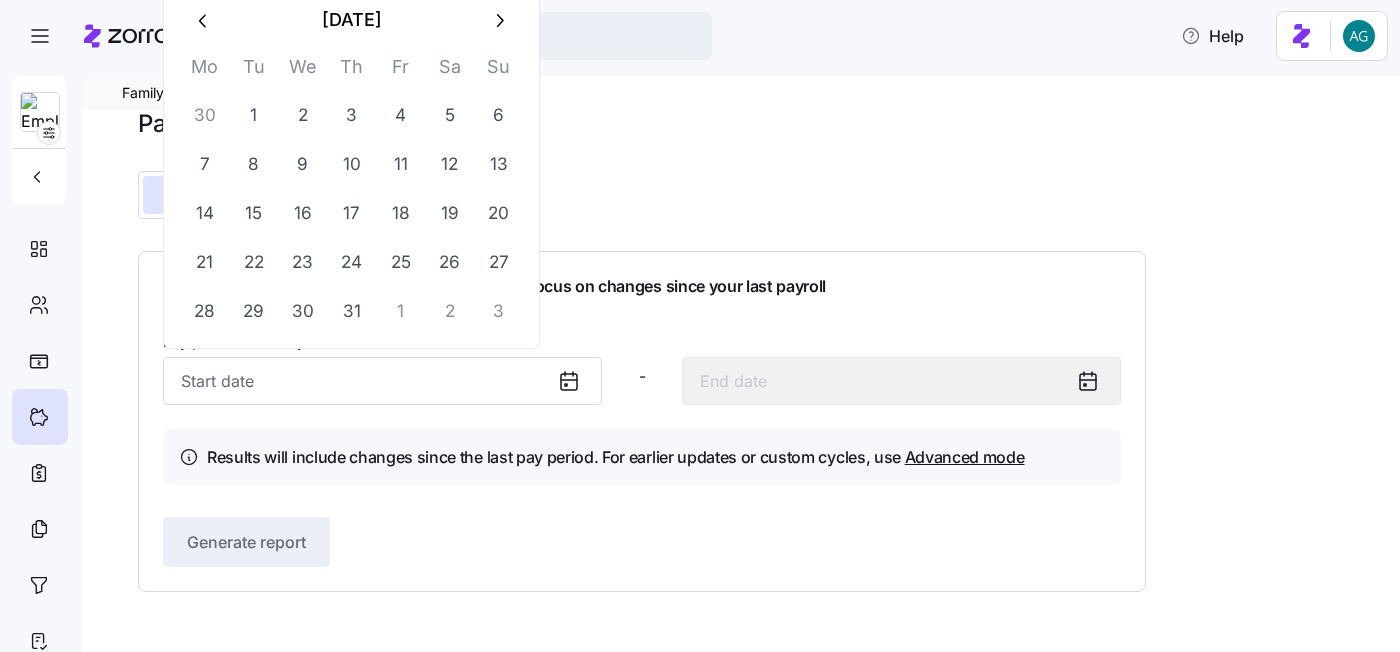 click 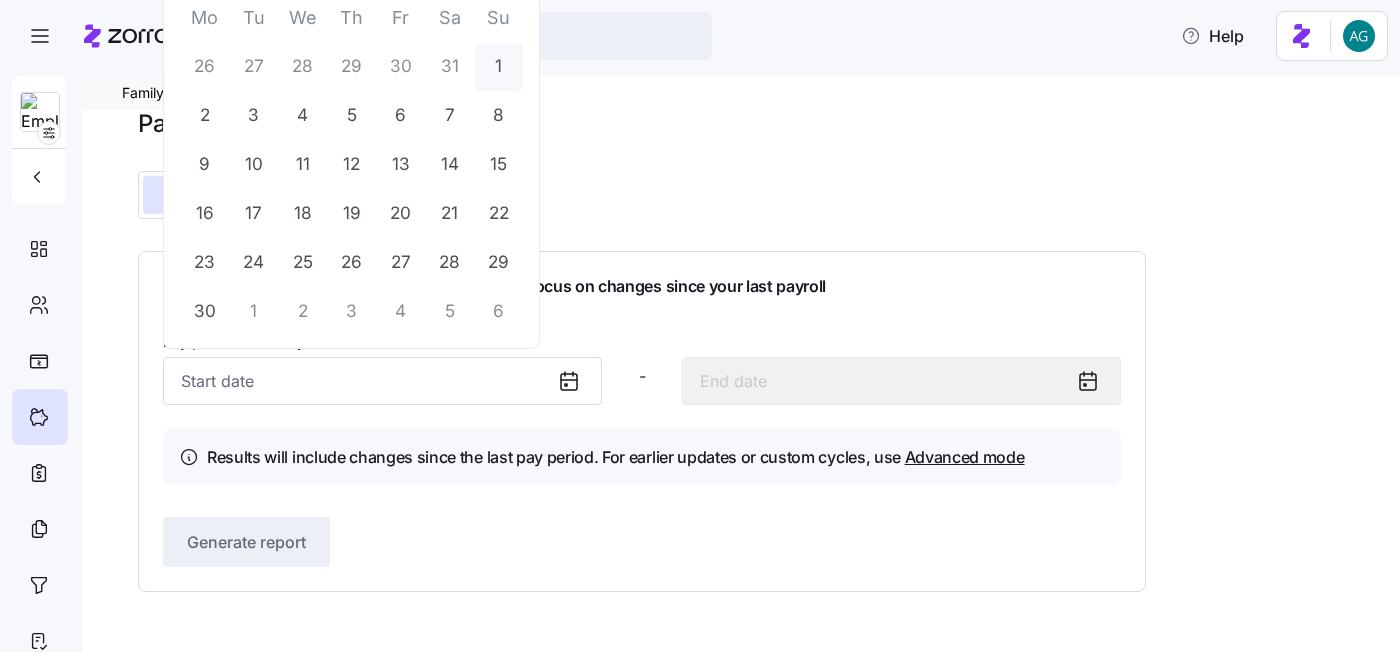 click on "1" at bounding box center [499, 67] 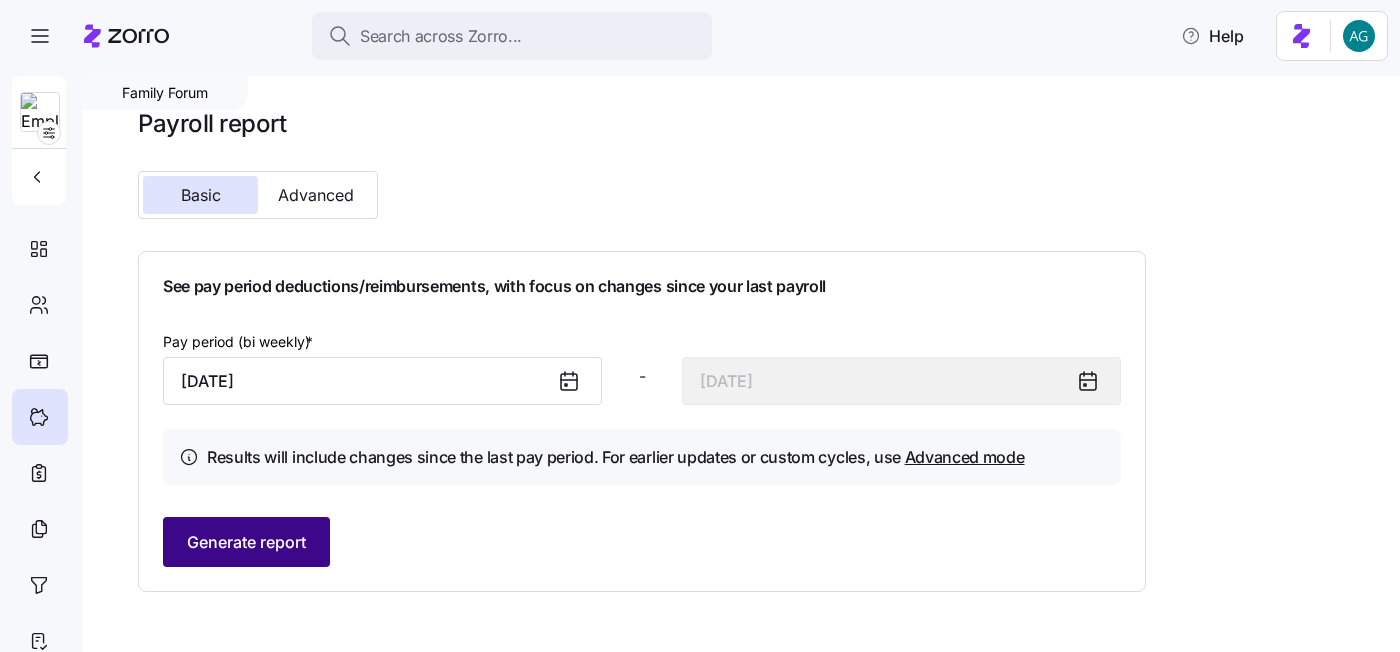click on "Generate report" at bounding box center (246, 542) 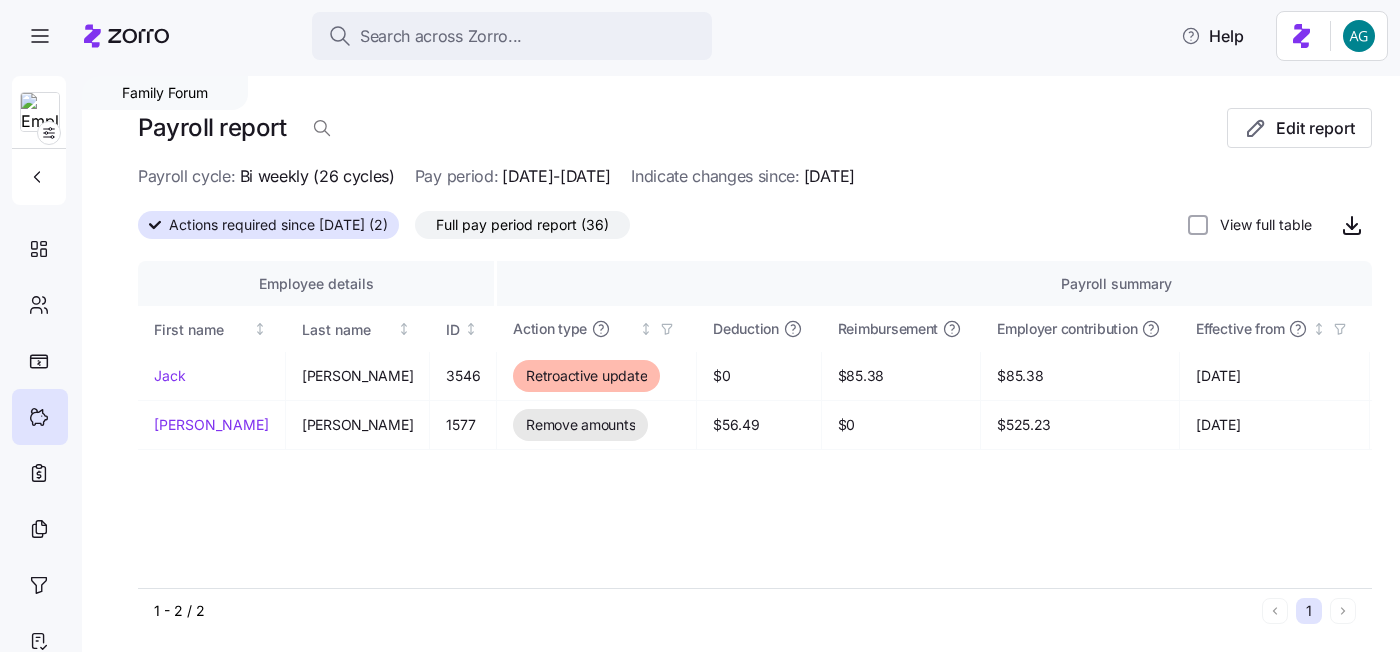 drag, startPoint x: 876, startPoint y: 177, endPoint x: 961, endPoint y: 170, distance: 85.28775 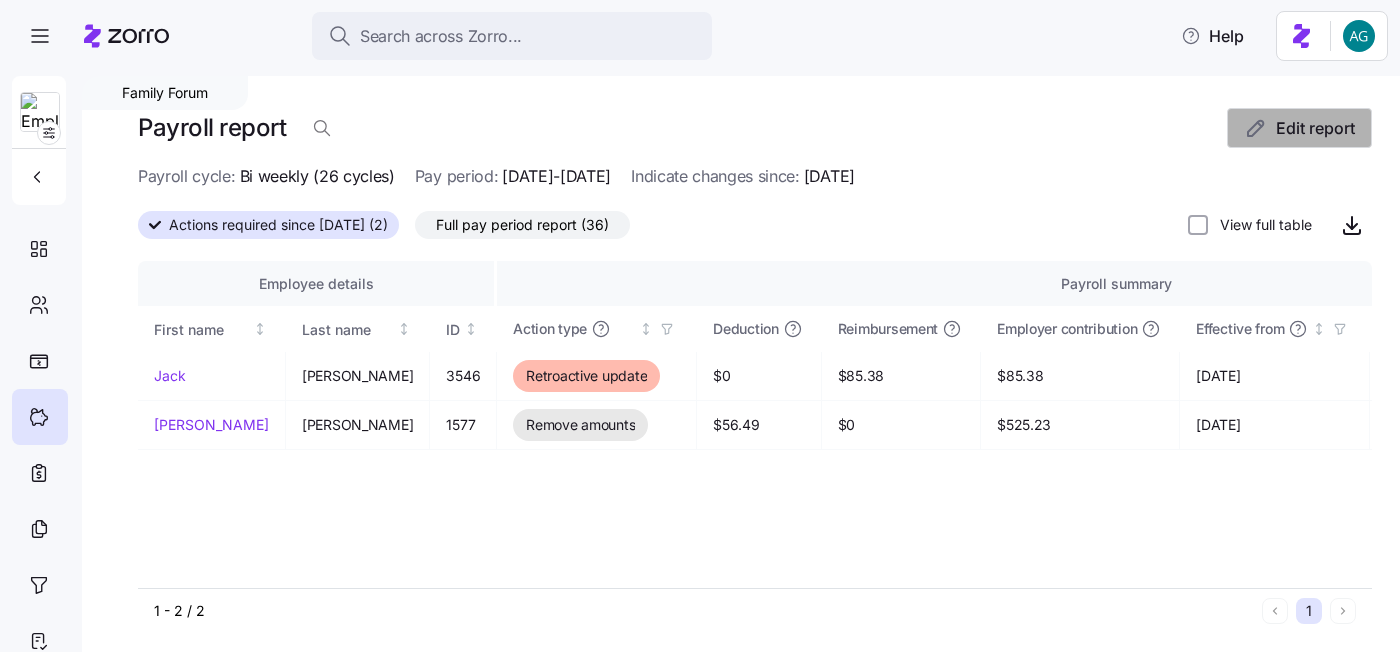 click on "Edit report" at bounding box center (1315, 128) 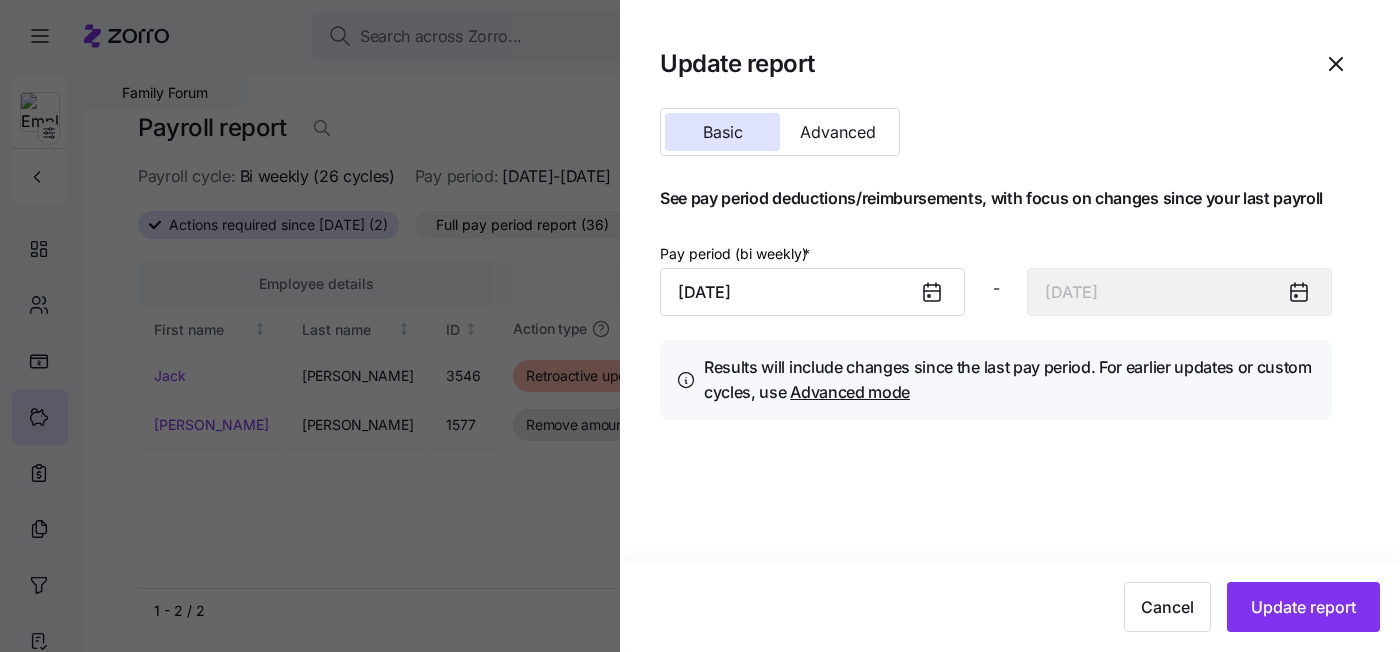 click 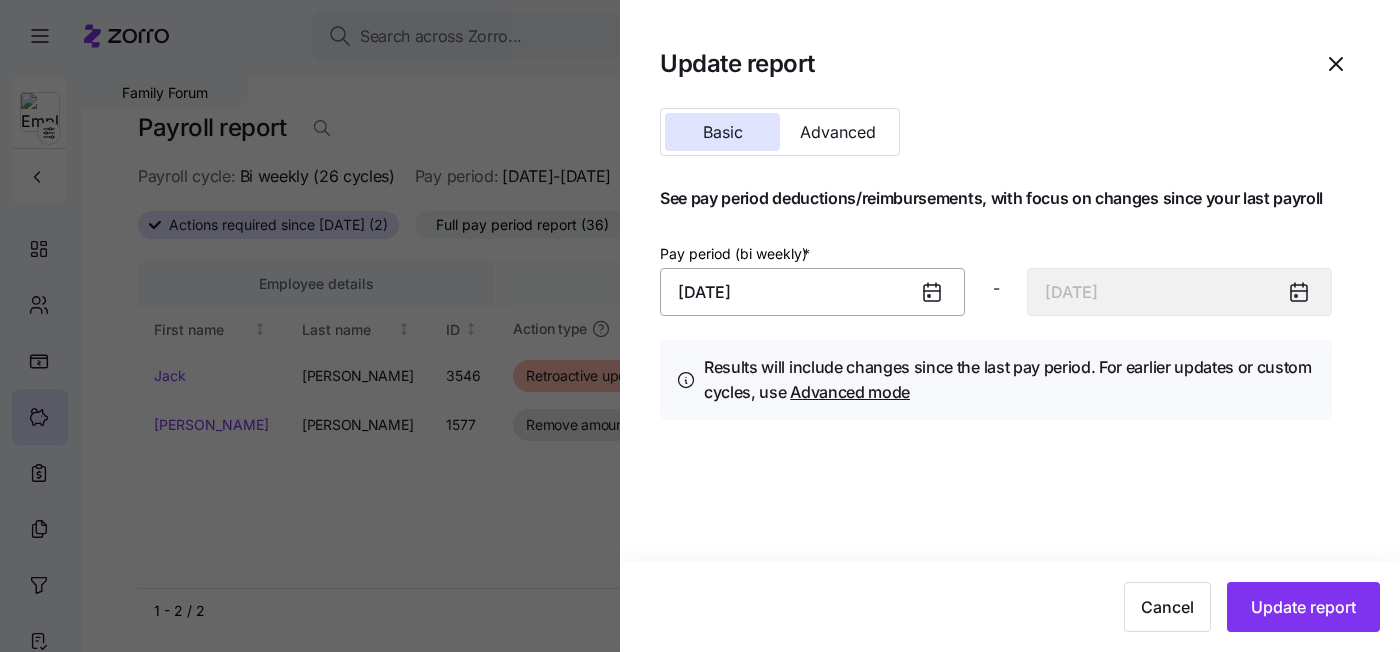 click on "[DATE]" at bounding box center (812, 292) 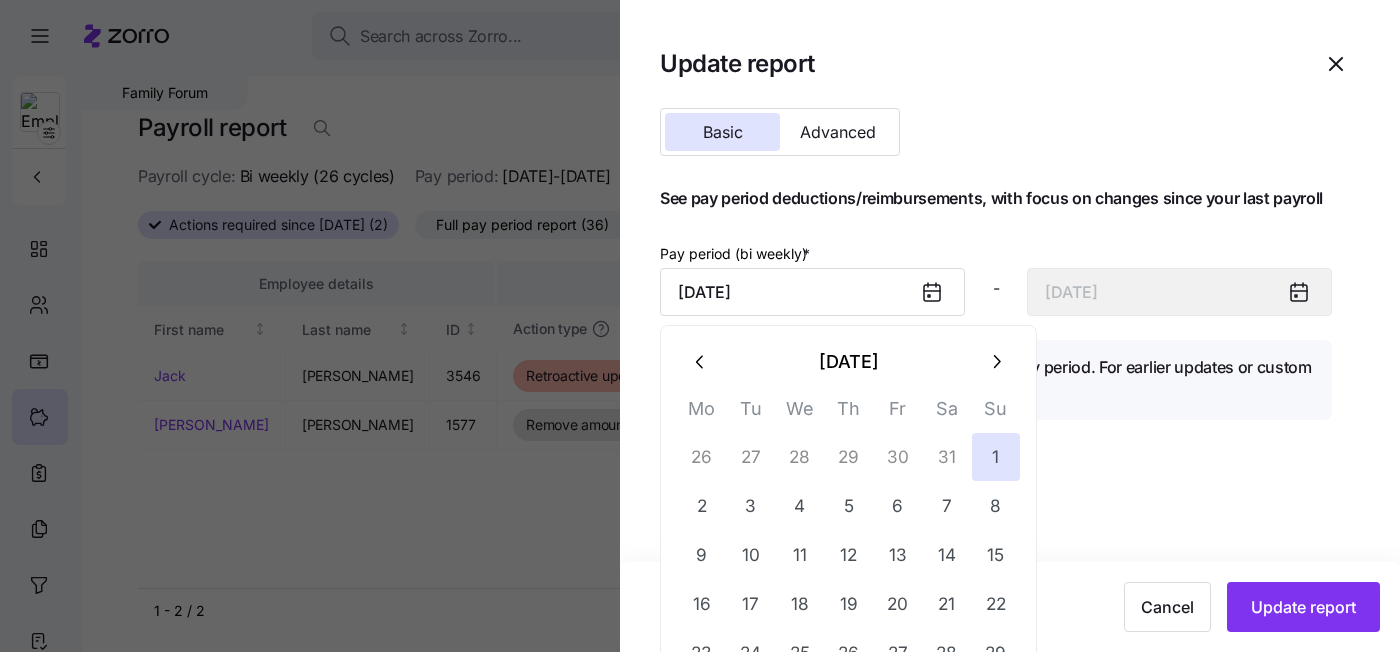 click 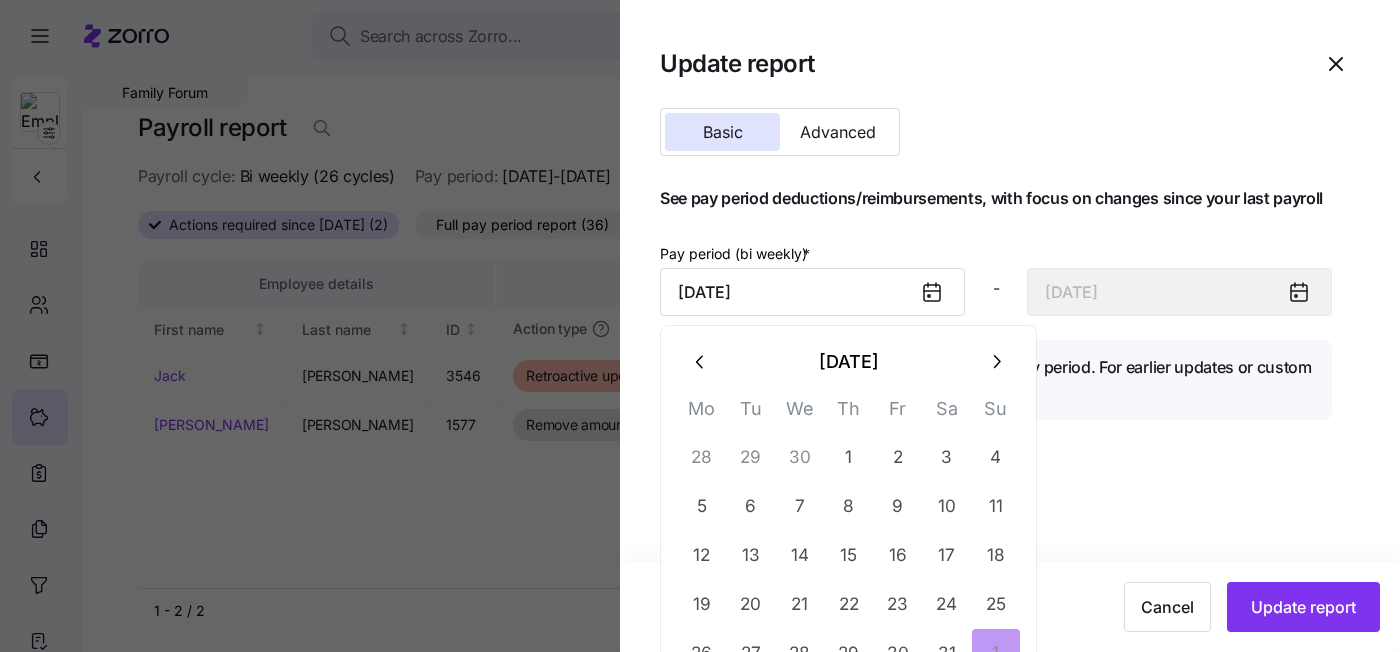 click 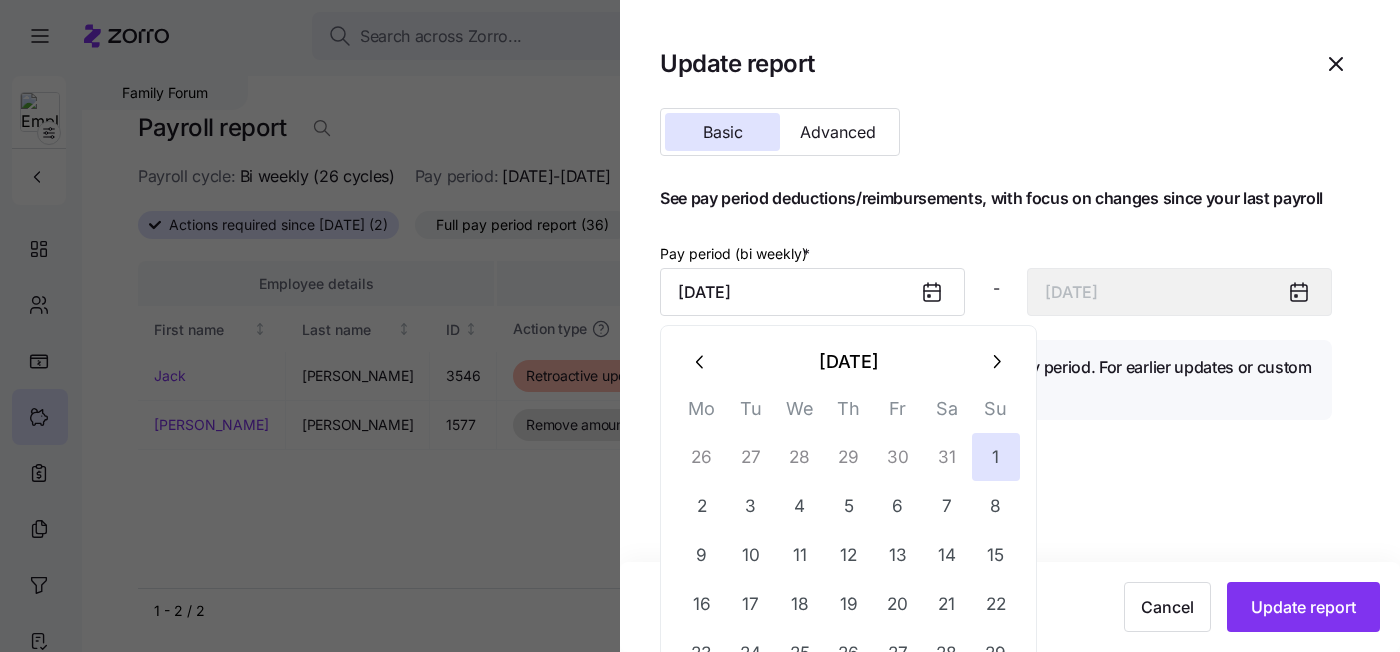 click 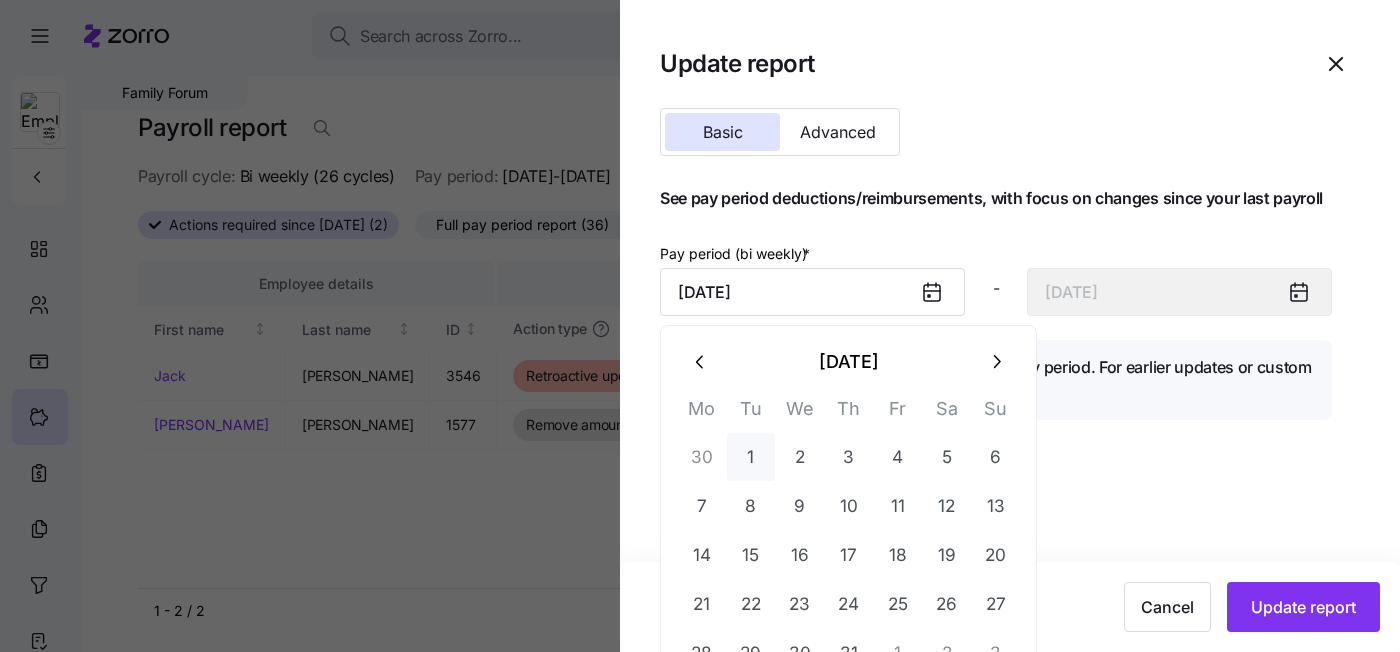 click on "1" at bounding box center [751, 457] 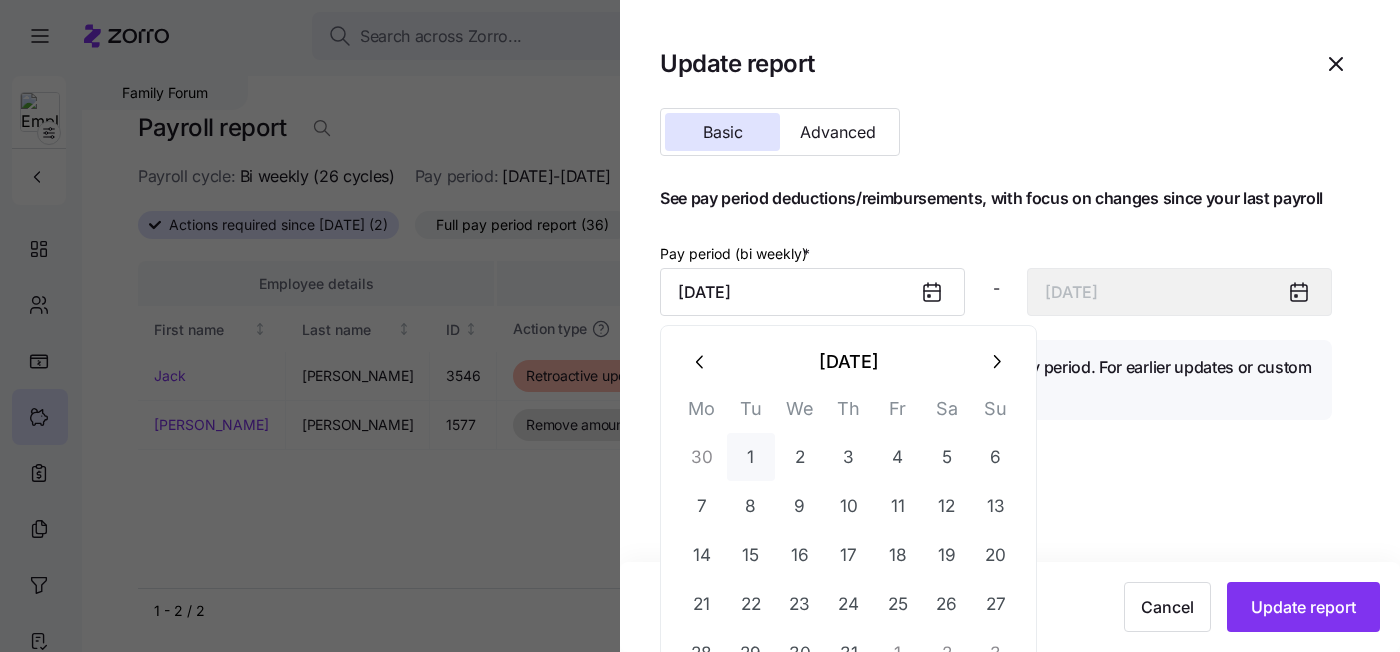 type on "[DATE]" 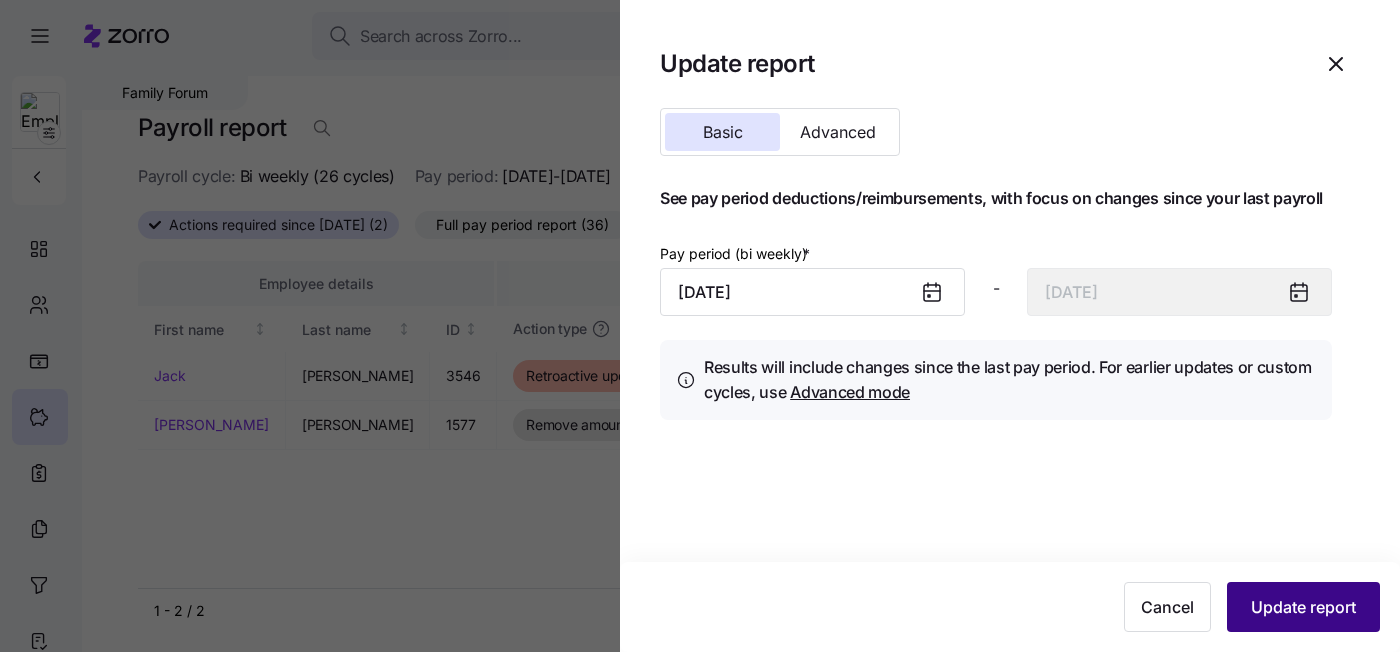 click on "Update report" at bounding box center (1303, 607) 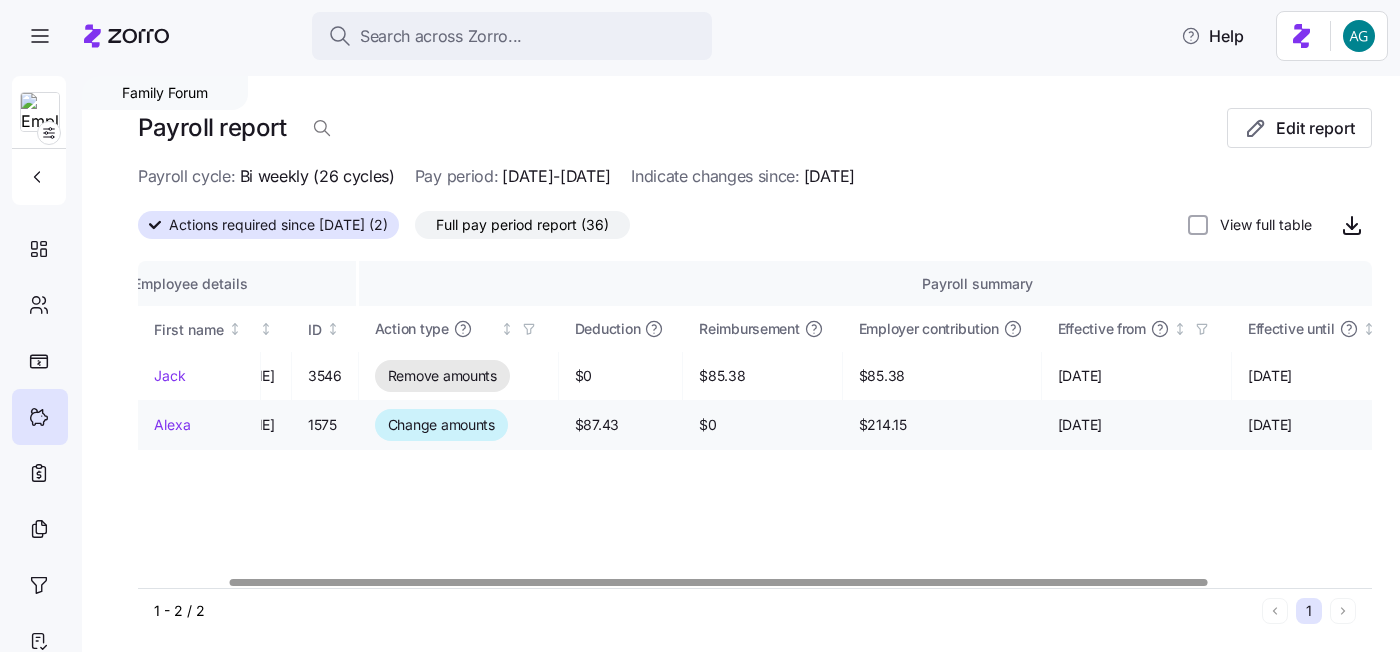 scroll, scrollTop: 0, scrollLeft: 0, axis: both 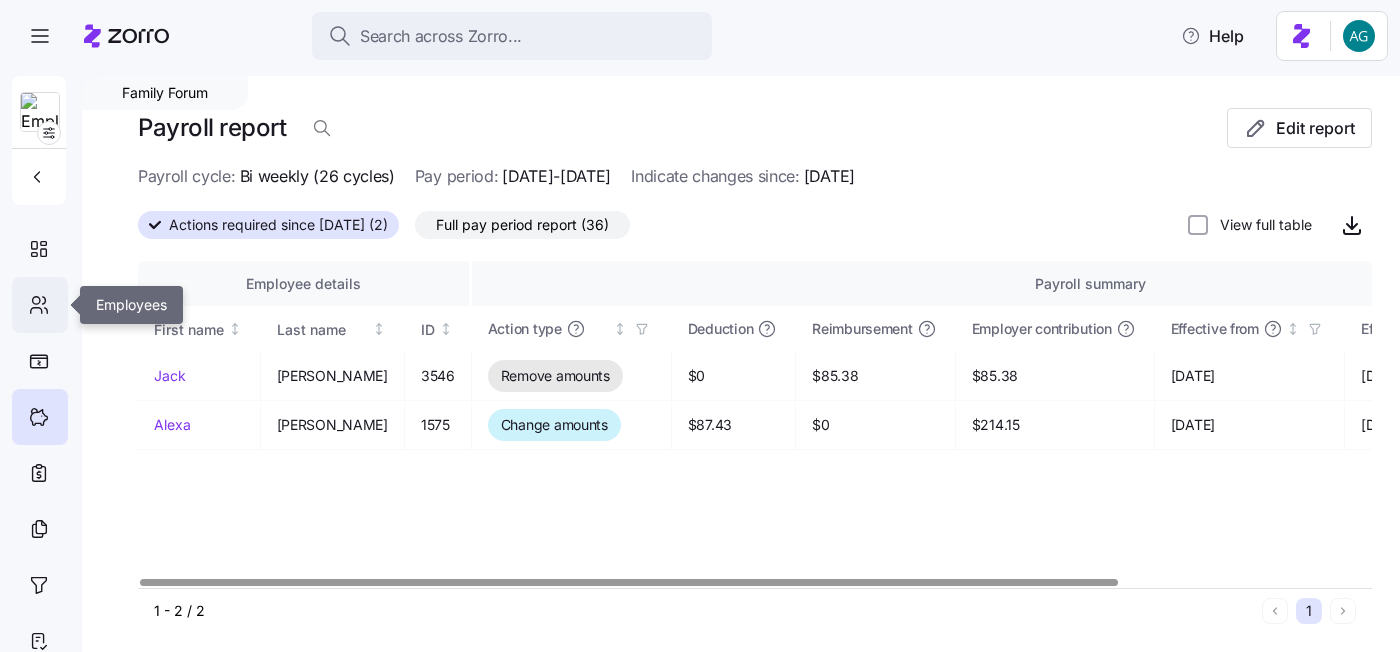 click 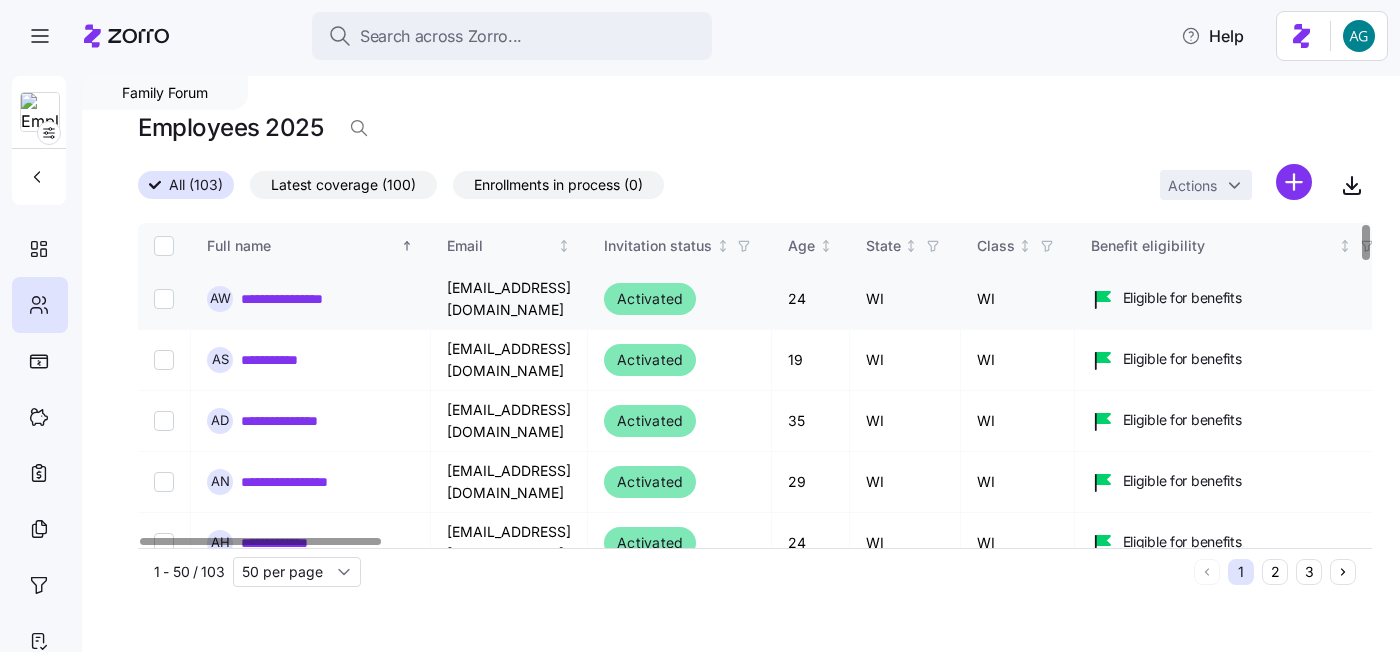 click on "**********" at bounding box center [303, 299] 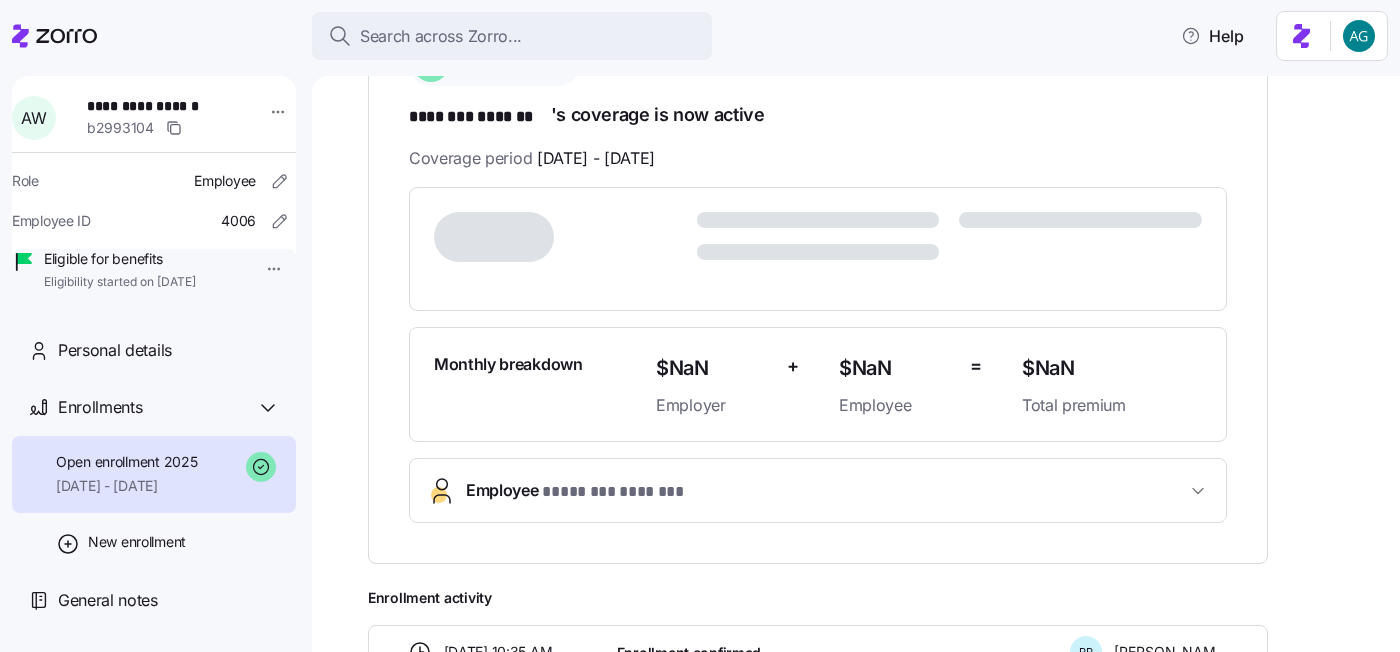 scroll, scrollTop: 0, scrollLeft: 0, axis: both 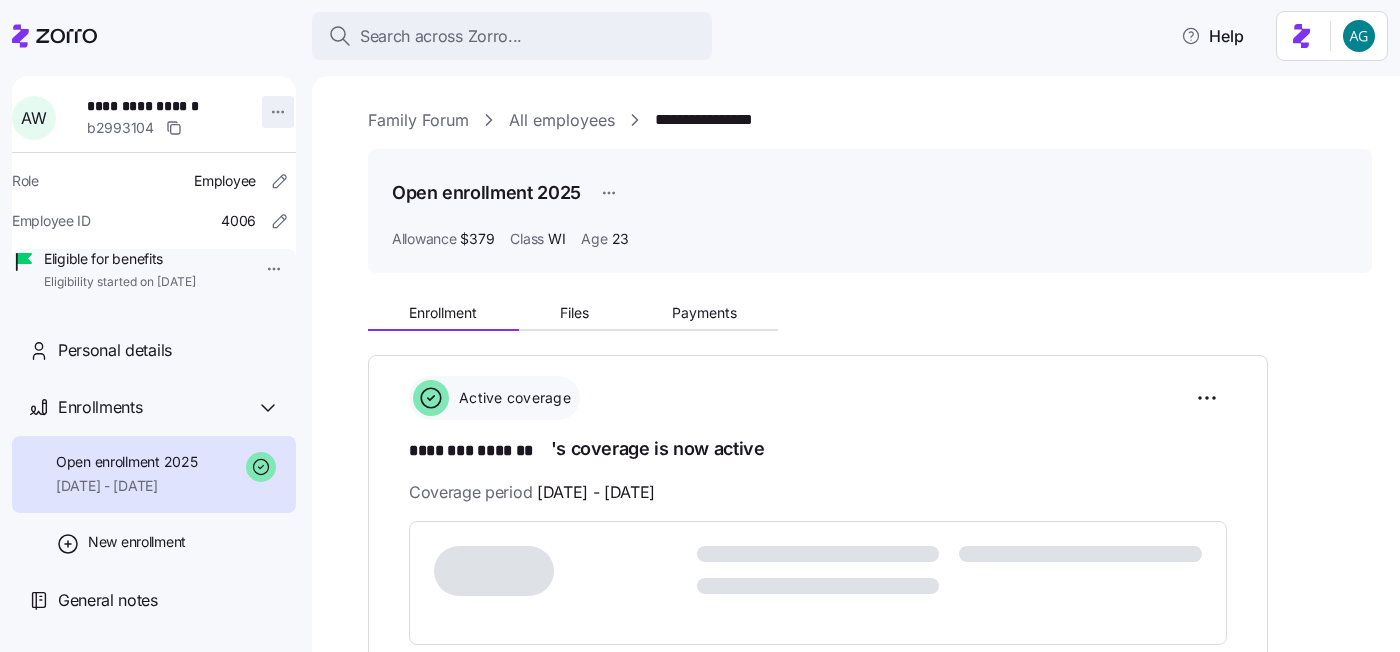 click on "**********" at bounding box center (700, 320) 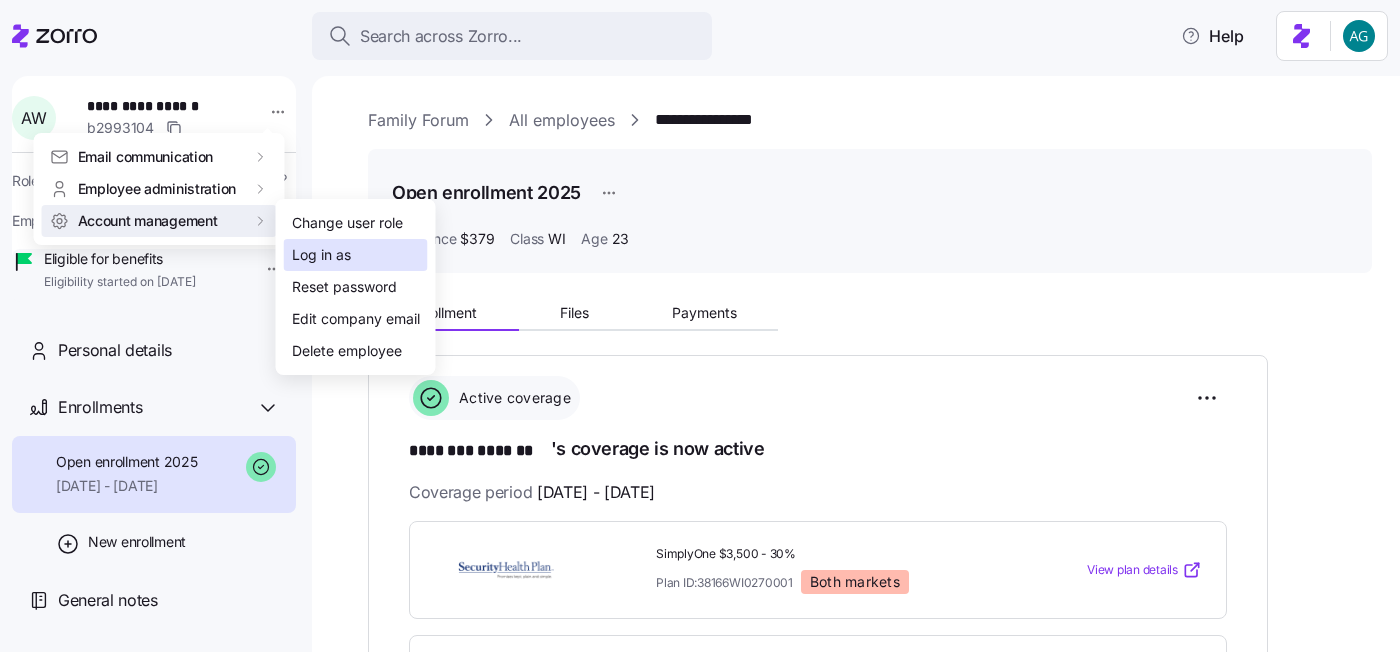 click on "Log in as" at bounding box center (321, 255) 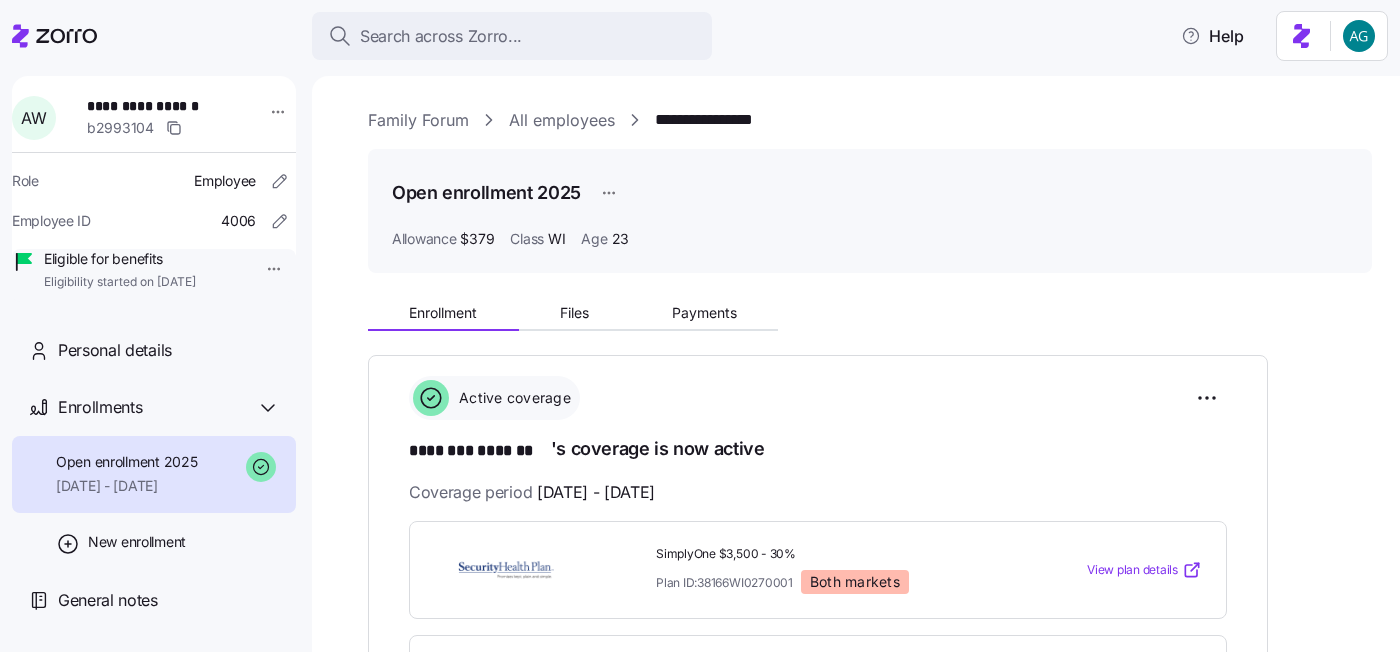 click on "Family Forum" at bounding box center [418, 120] 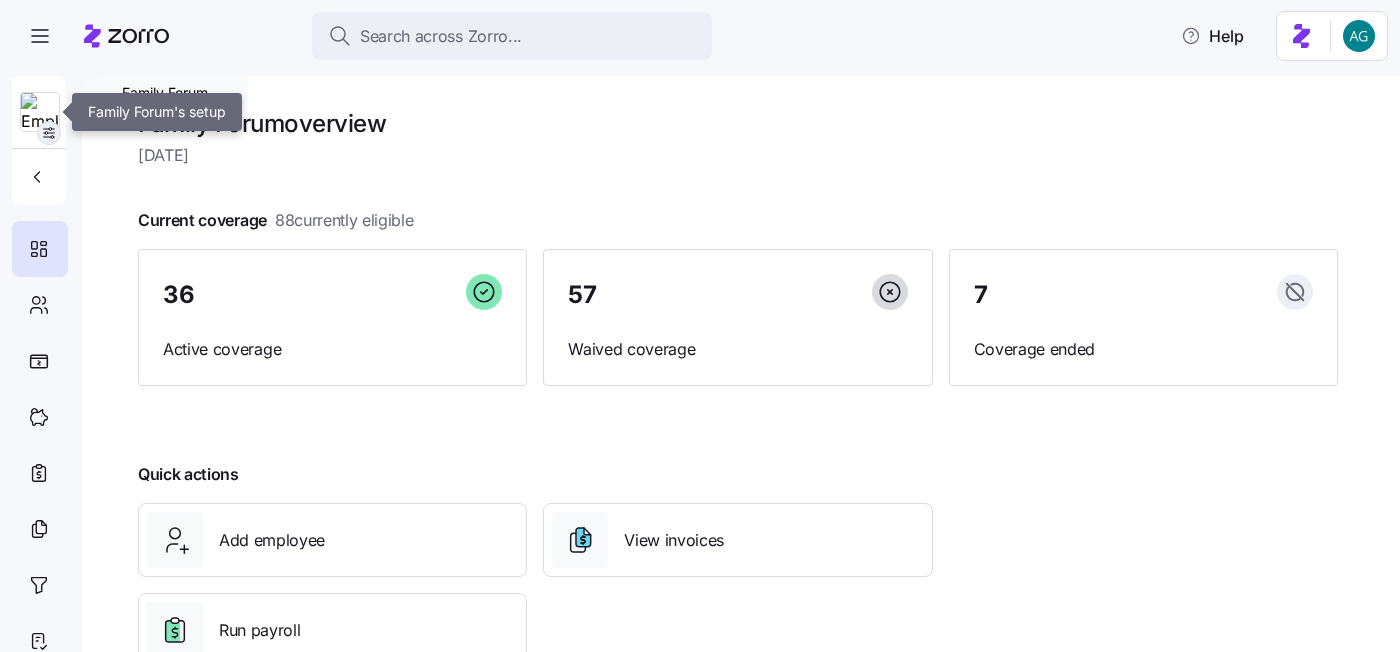 click 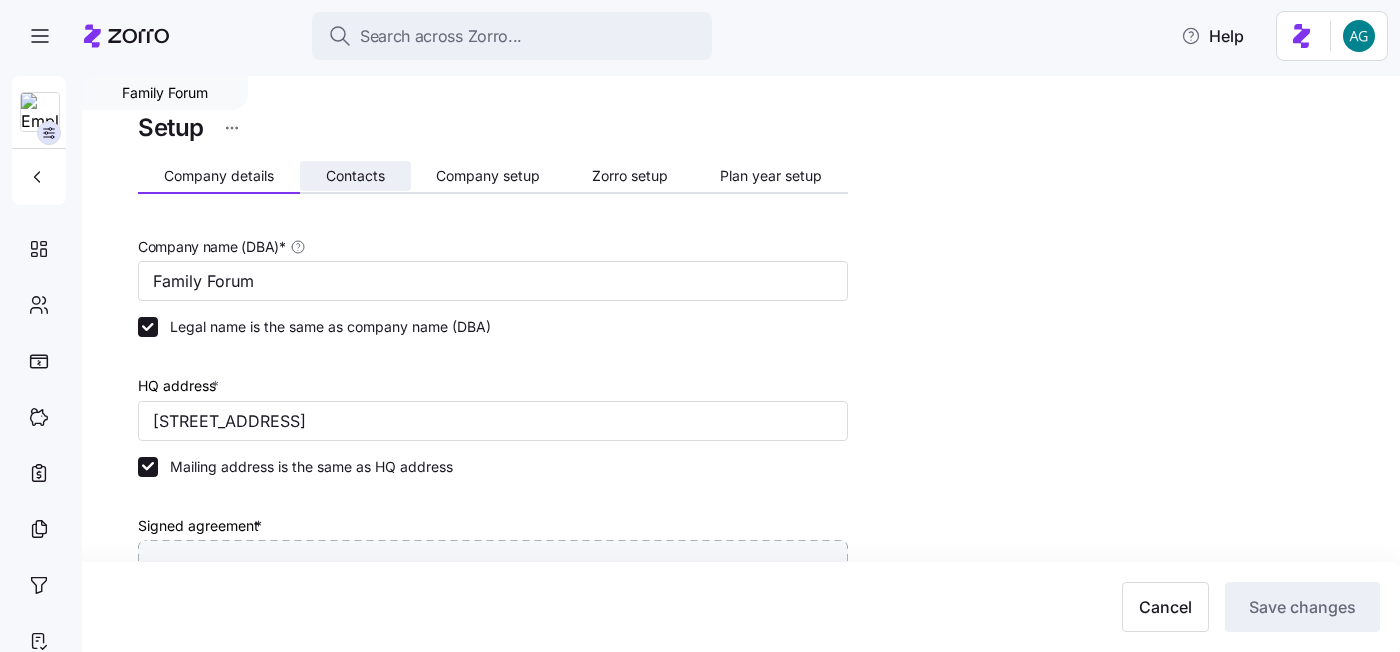 click on "Contacts" at bounding box center (355, 176) 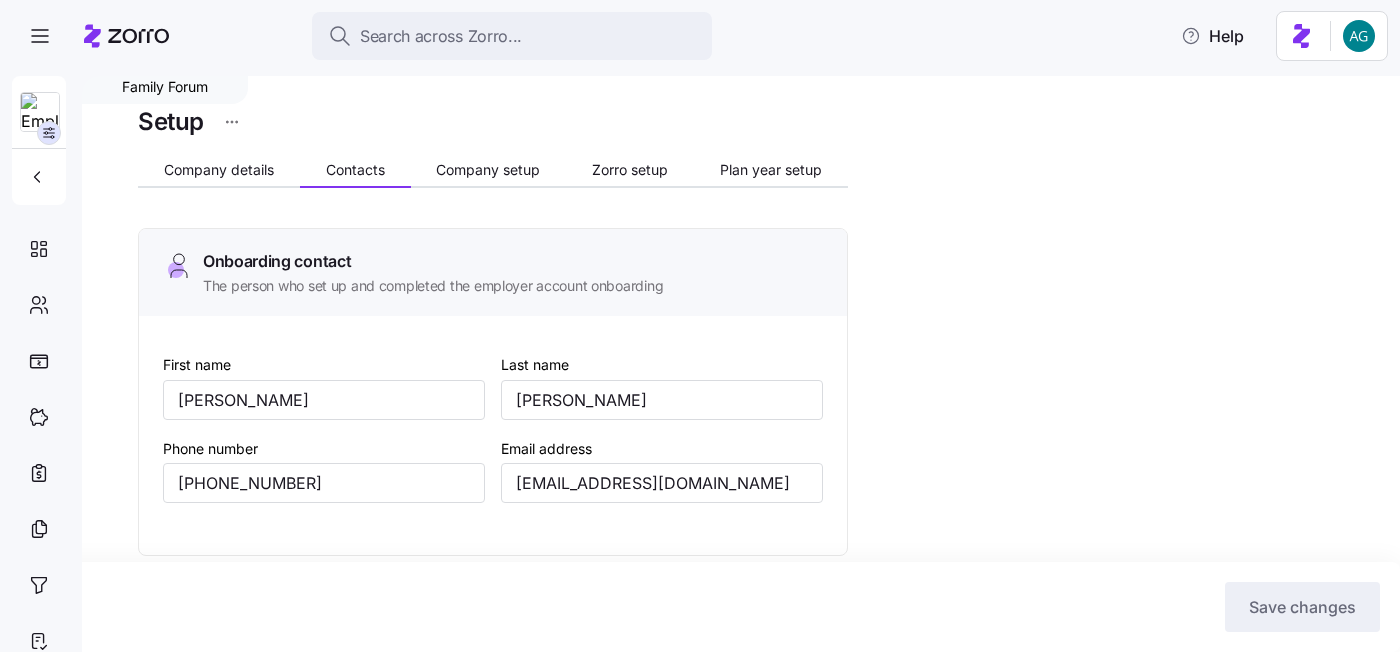 scroll, scrollTop: 0, scrollLeft: 0, axis: both 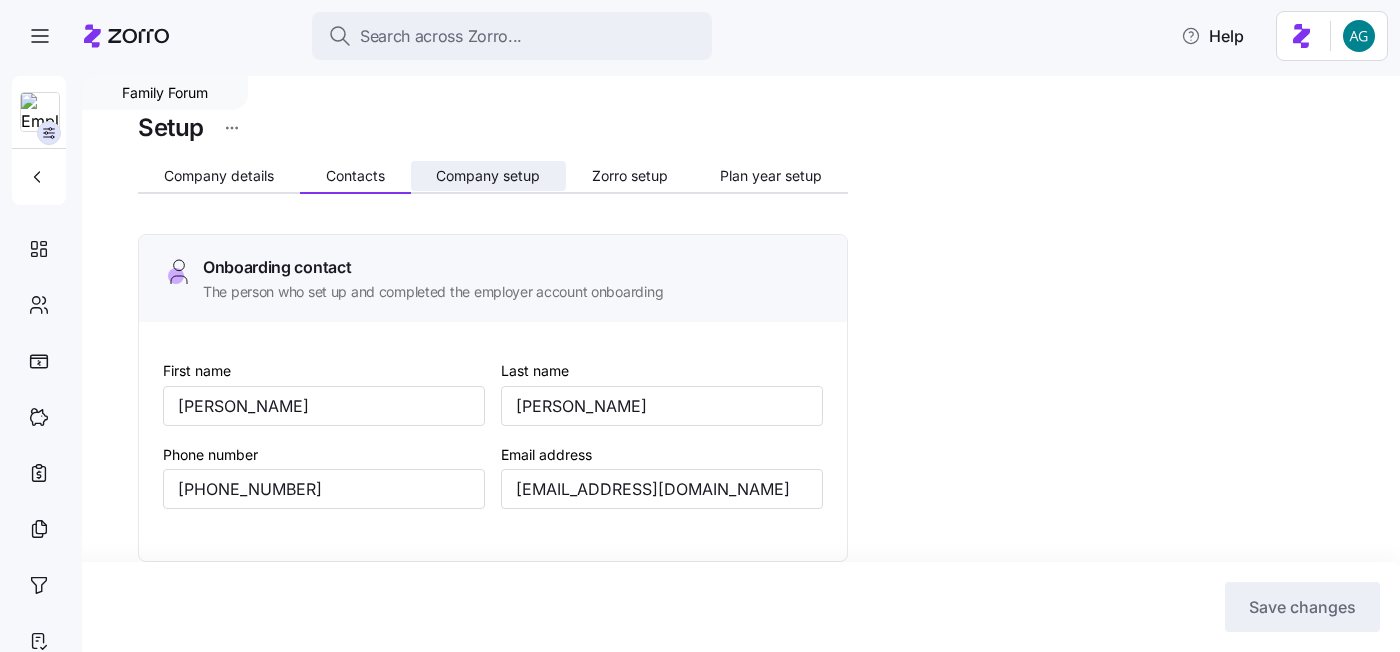 click on "Company setup" at bounding box center (489, 176) 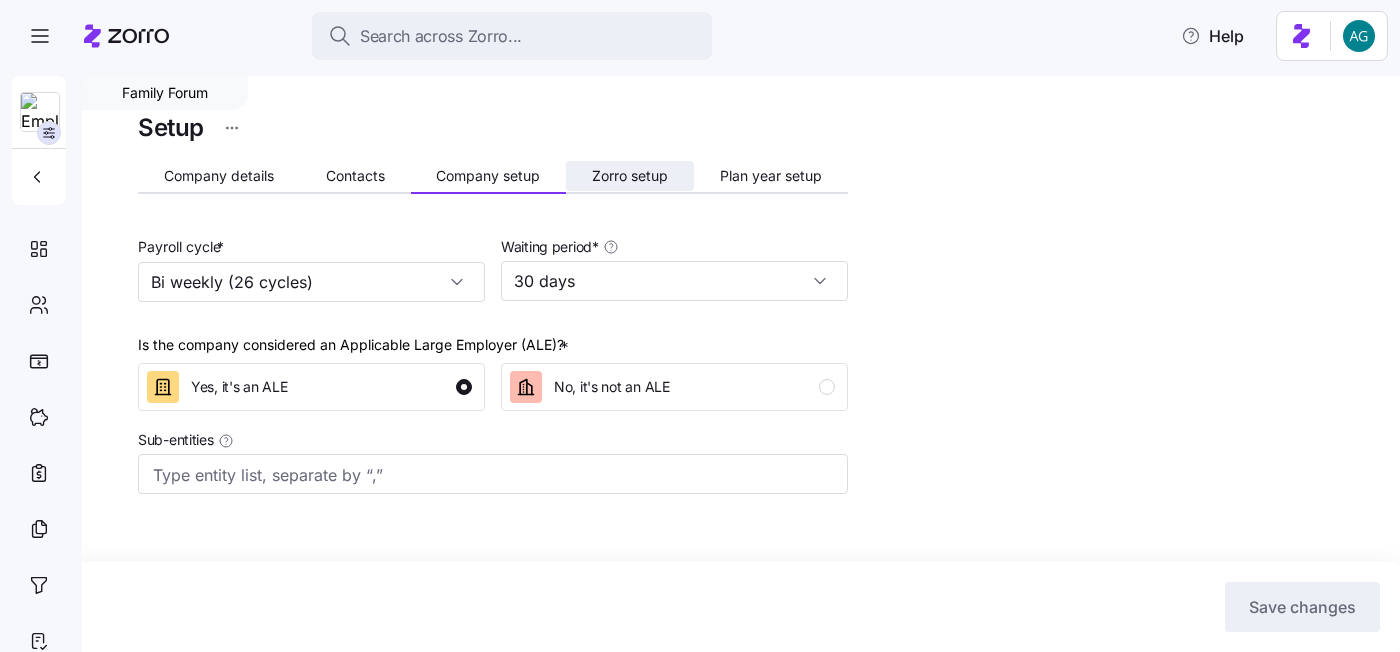 click on "Zorro setup" at bounding box center (630, 176) 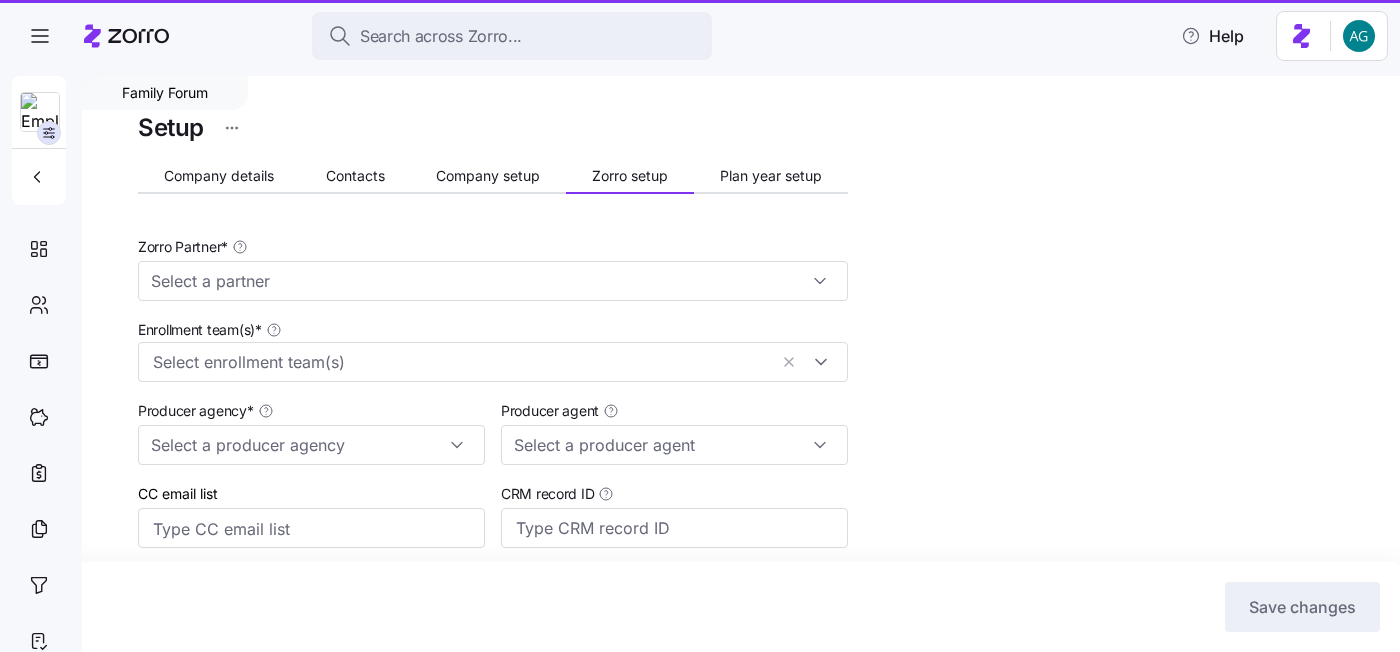 type on "Zorro" 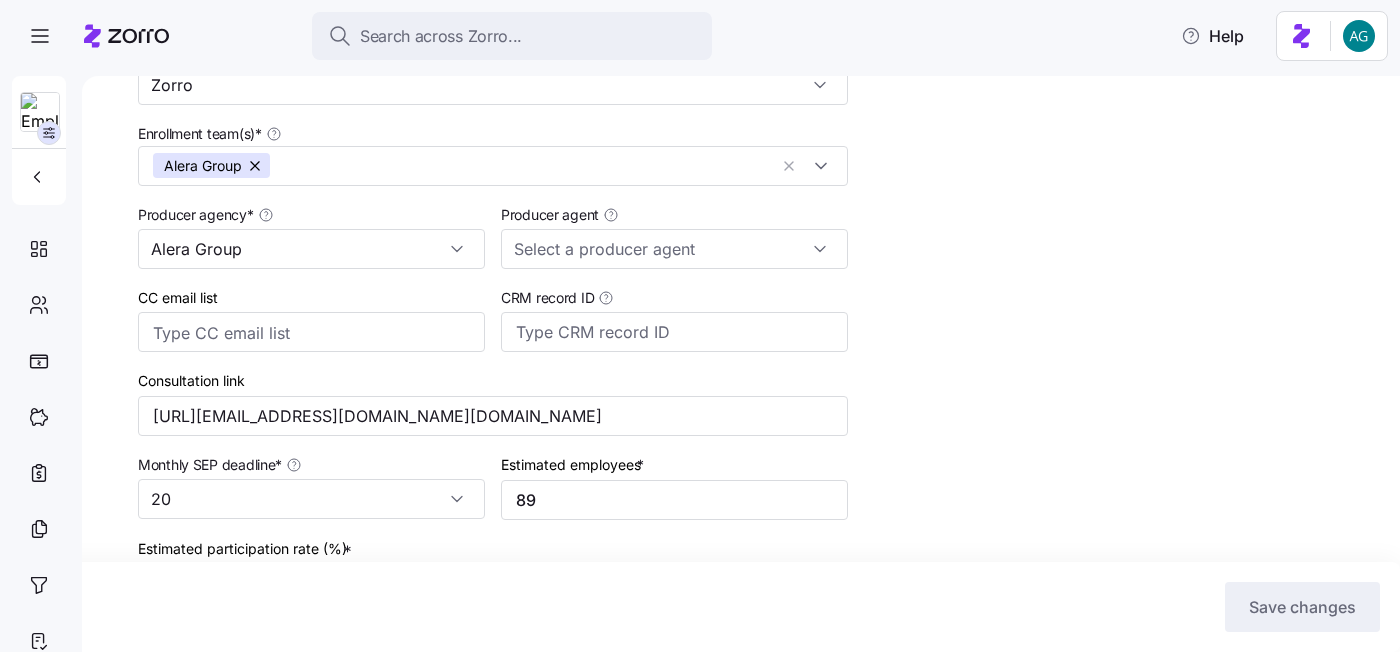 scroll, scrollTop: 195, scrollLeft: 0, axis: vertical 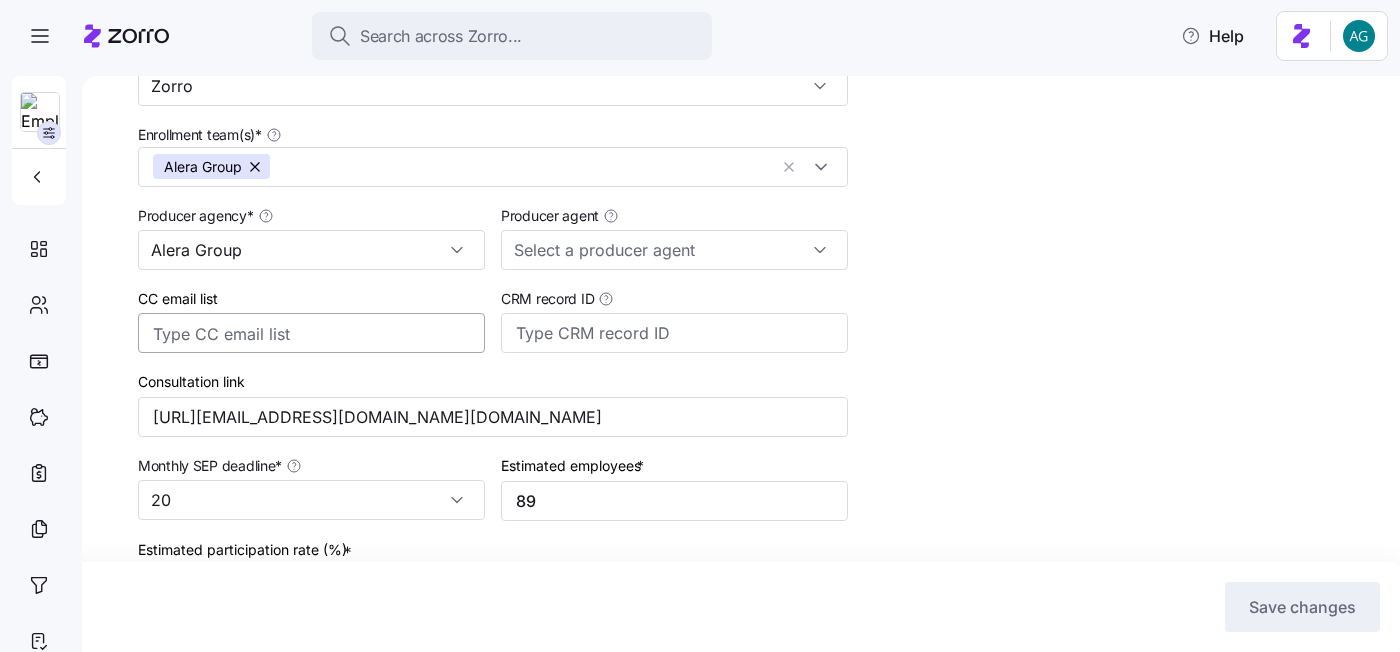 click on "CC email list" at bounding box center (291, 334) 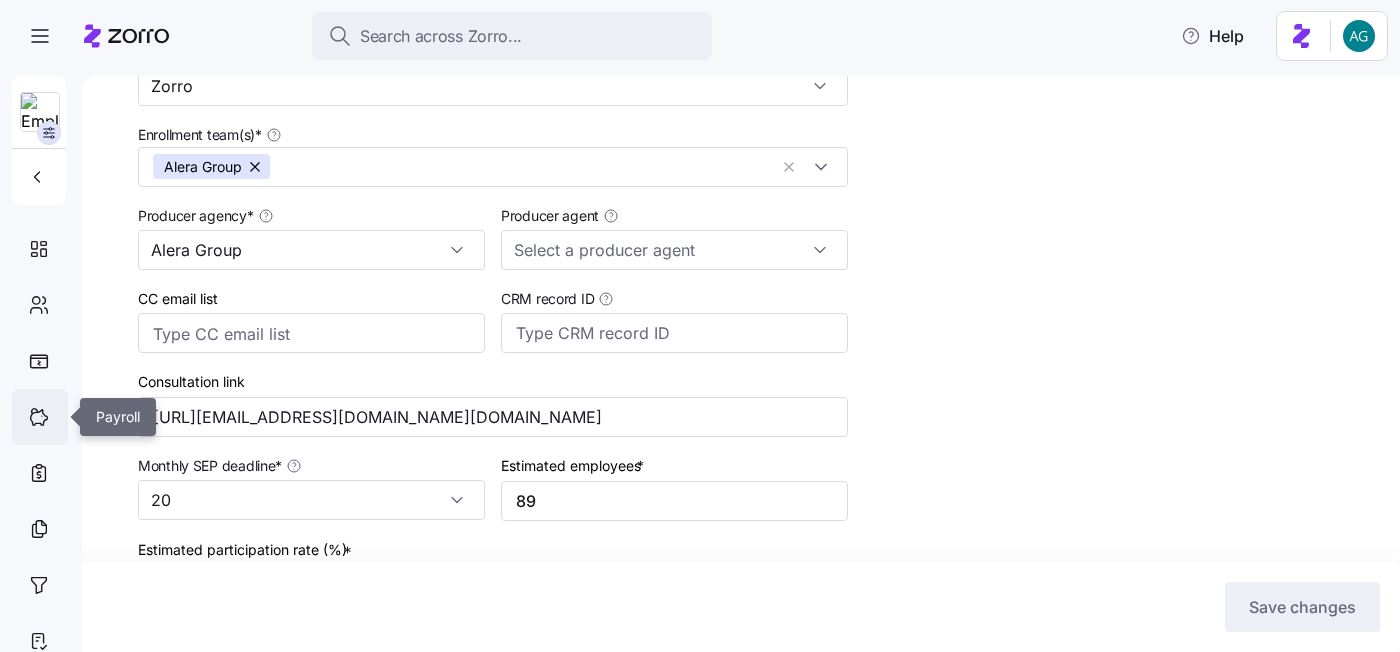click 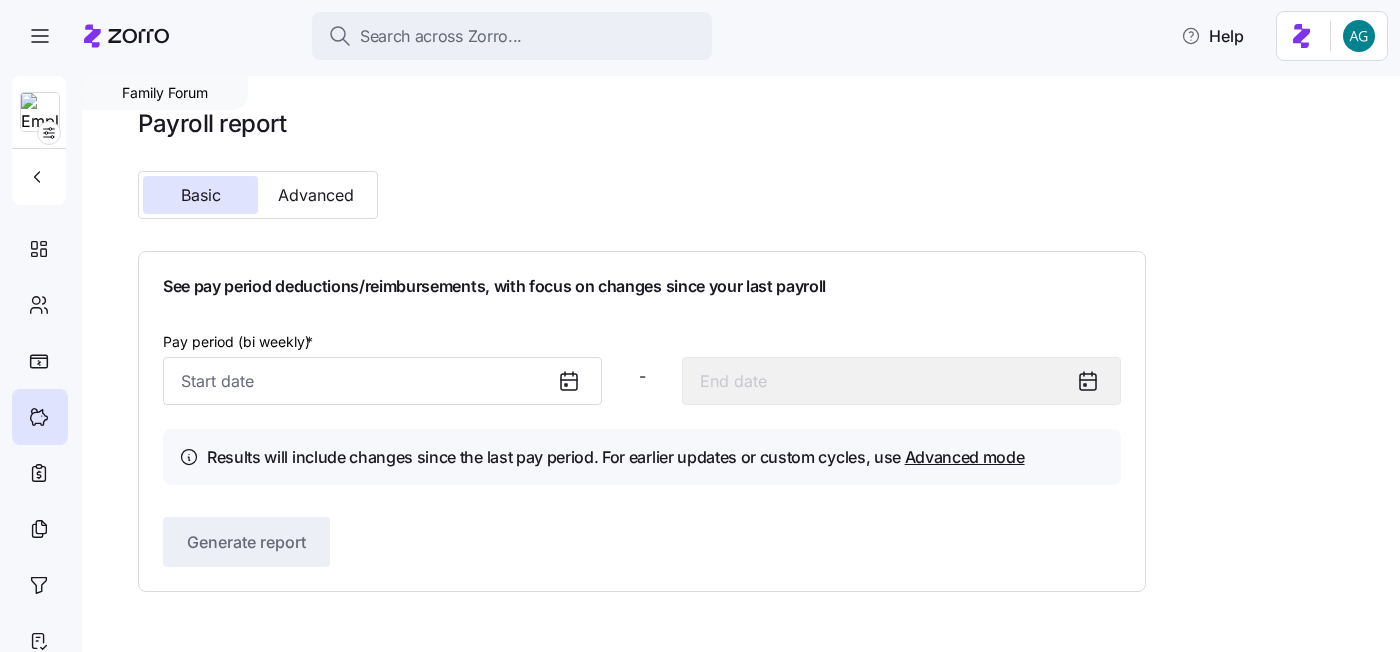 click 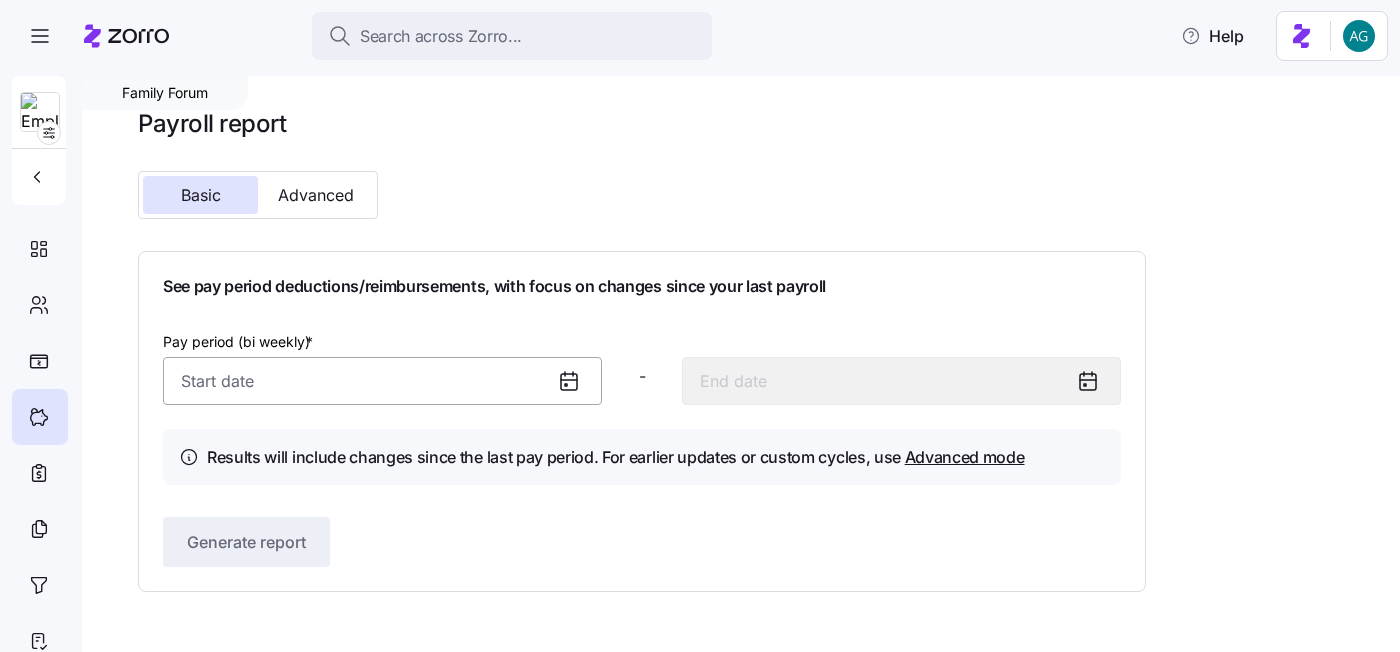 click on "Pay period (bi weekly)  *" at bounding box center (382, 381) 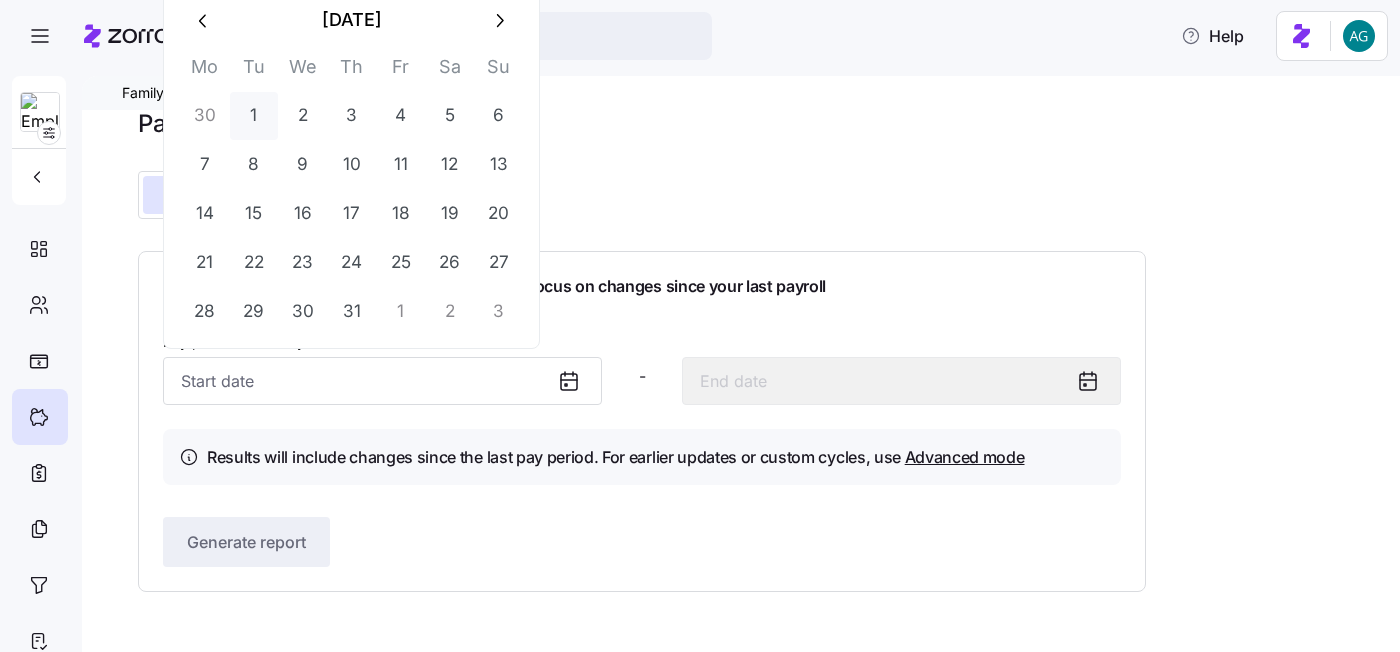 click on "1" at bounding box center (254, 116) 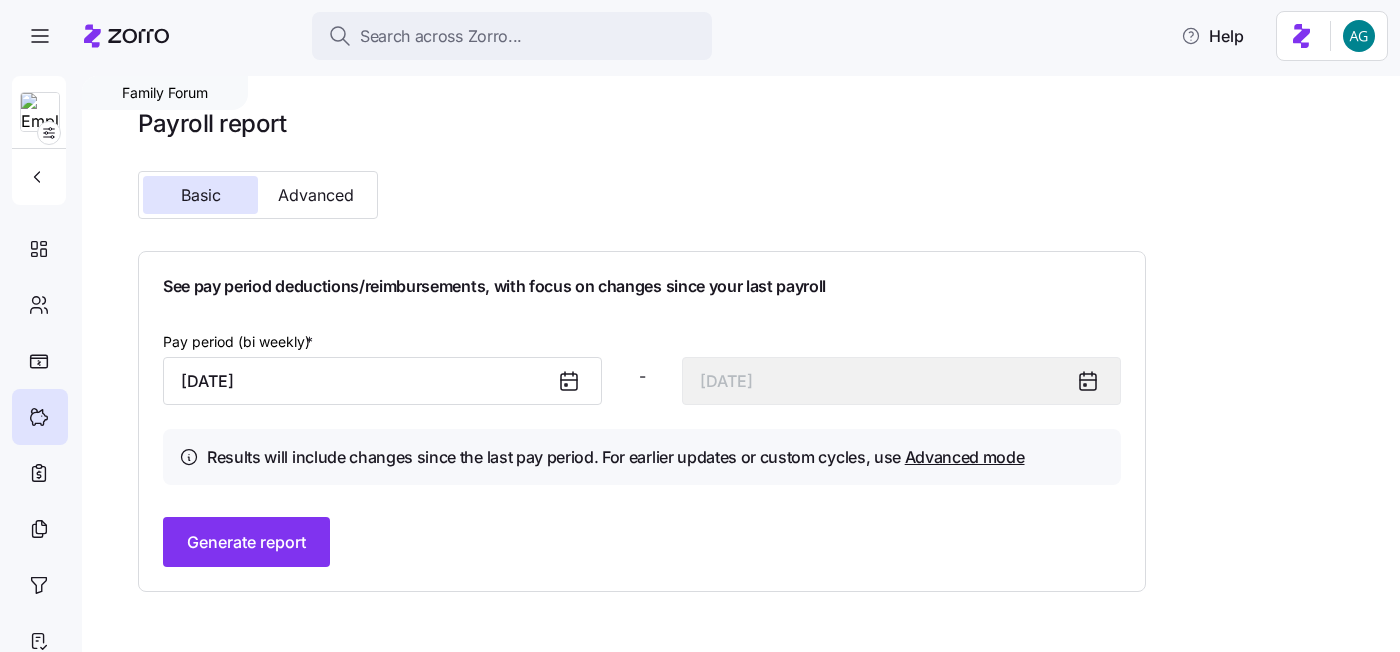 click at bounding box center [577, 381] 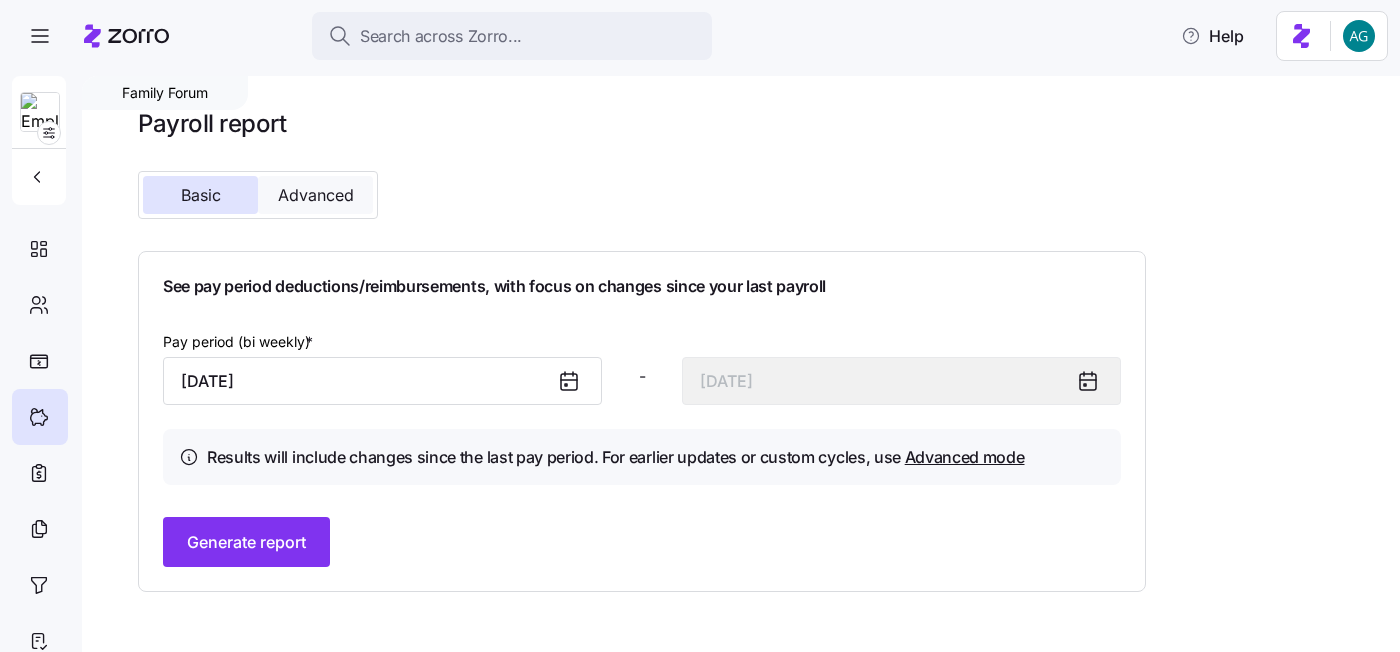click on "Advanced" at bounding box center (315, 195) 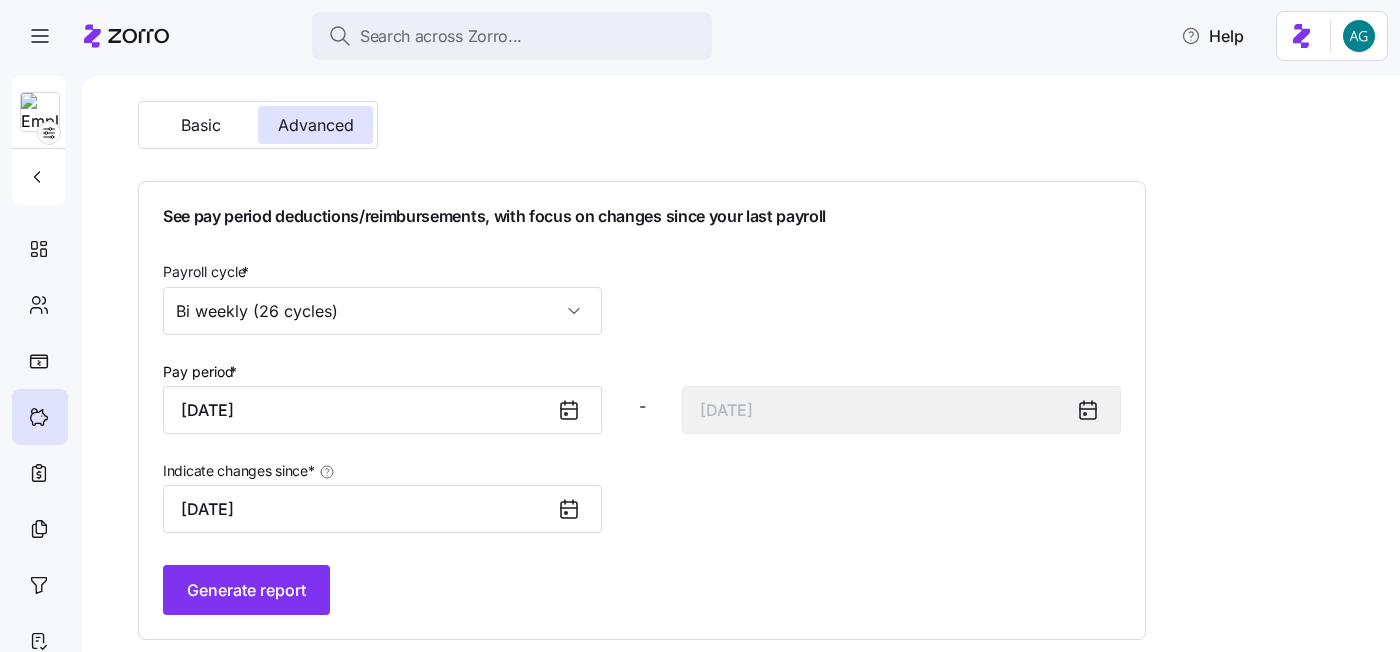 scroll, scrollTop: 72, scrollLeft: 0, axis: vertical 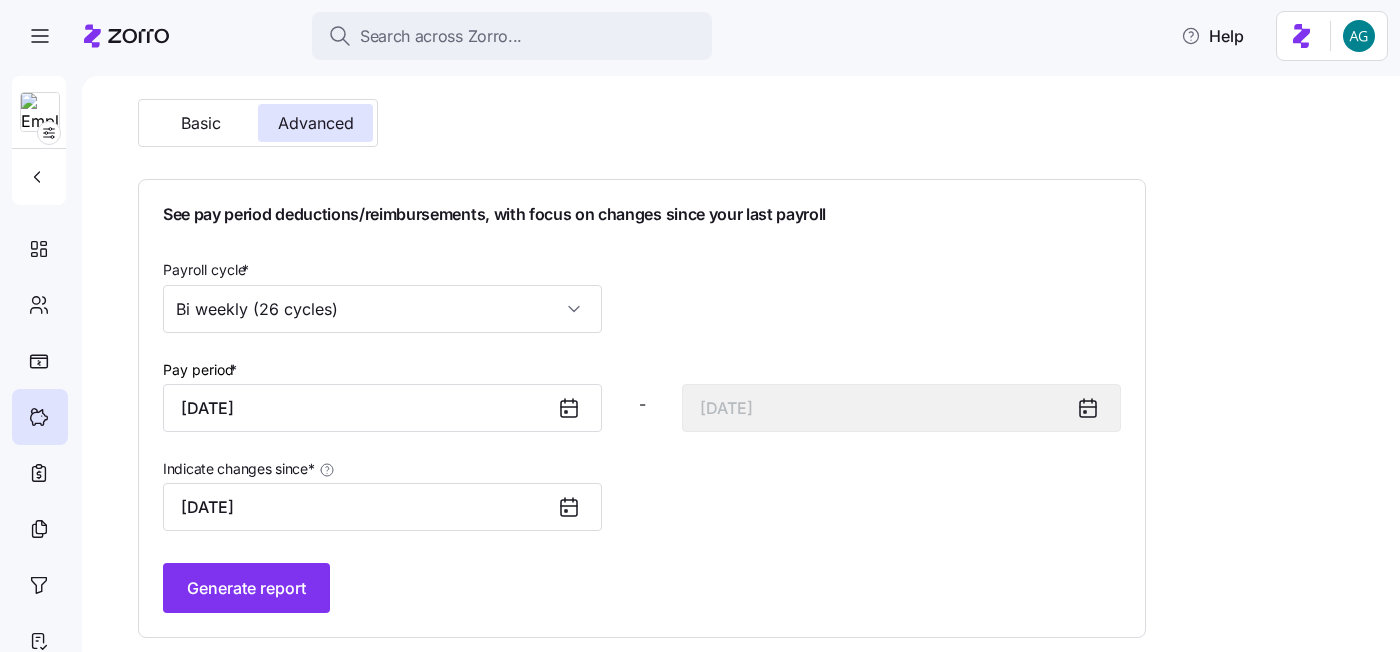 click 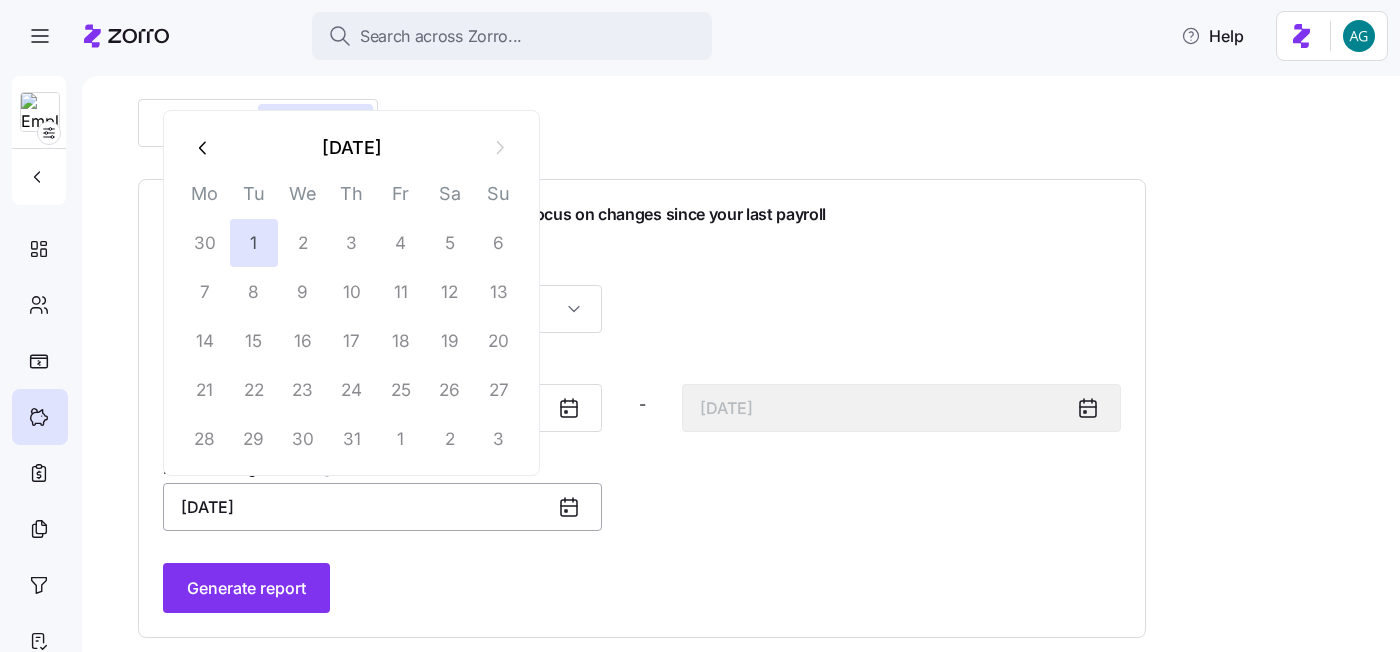 click on "[DATE]" at bounding box center (382, 507) 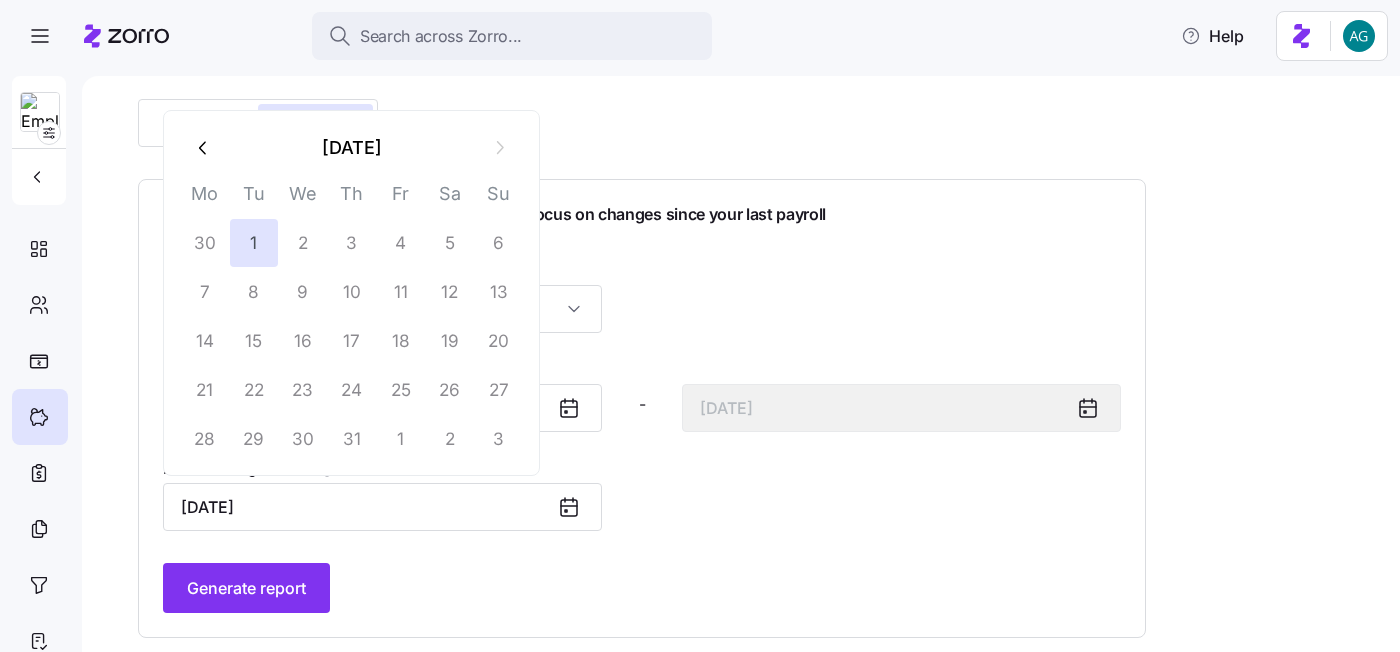 click 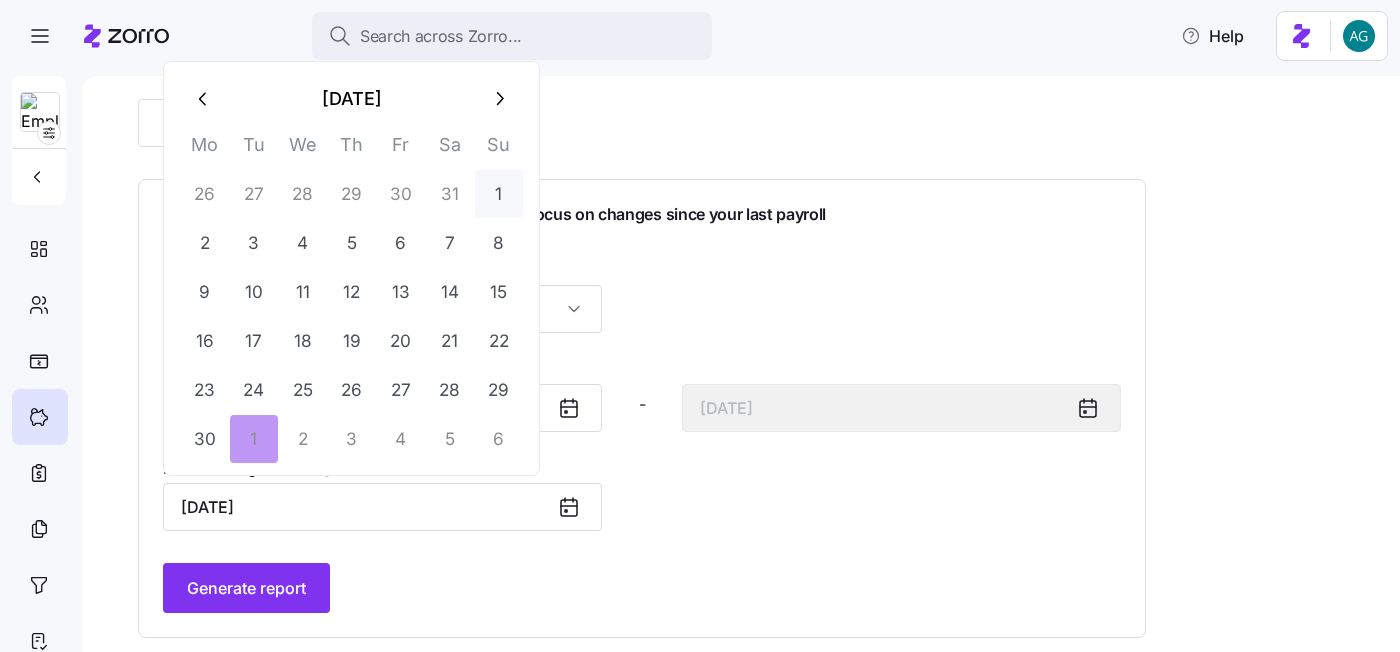 click on "1" at bounding box center (499, 194) 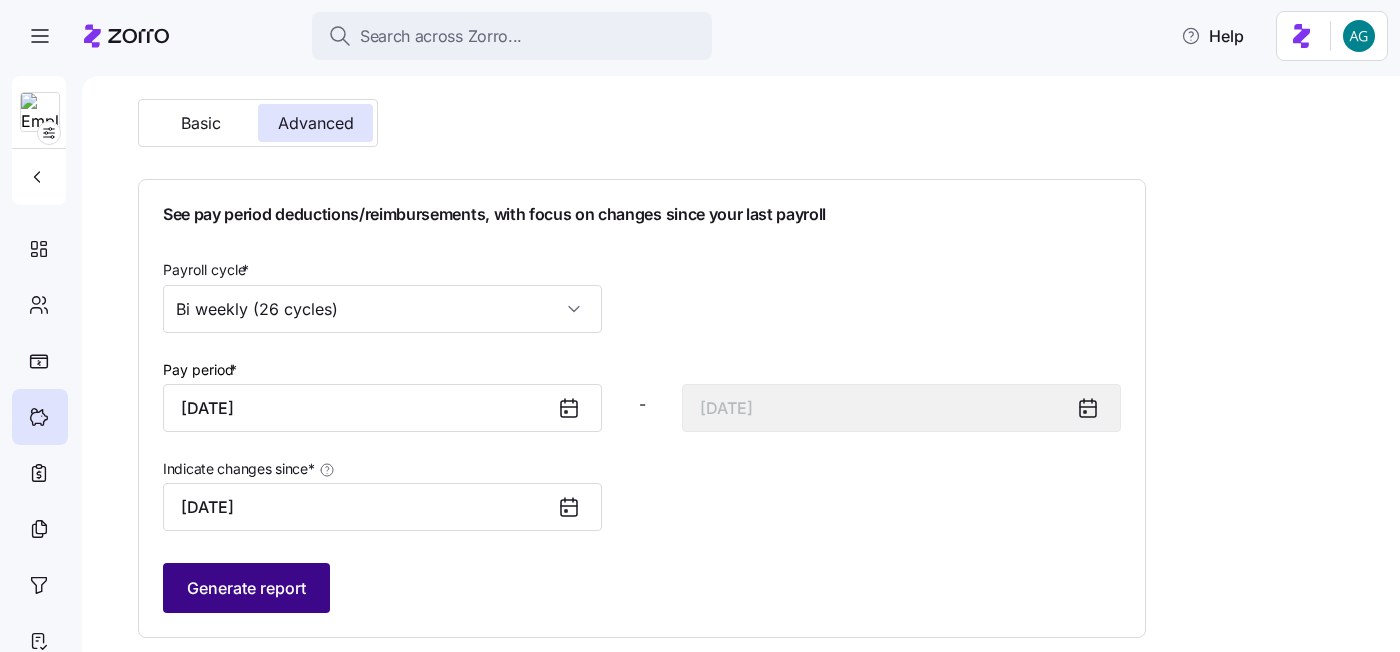 click on "Generate report" at bounding box center (246, 588) 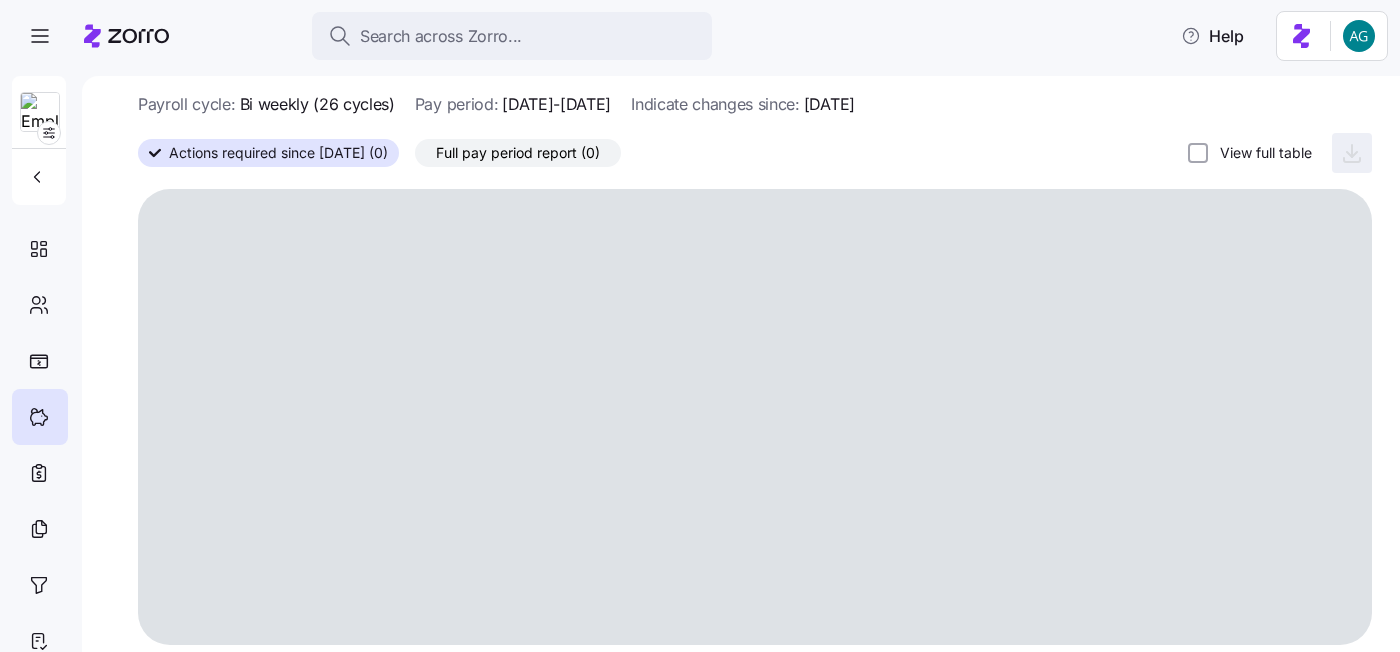 scroll, scrollTop: 0, scrollLeft: 0, axis: both 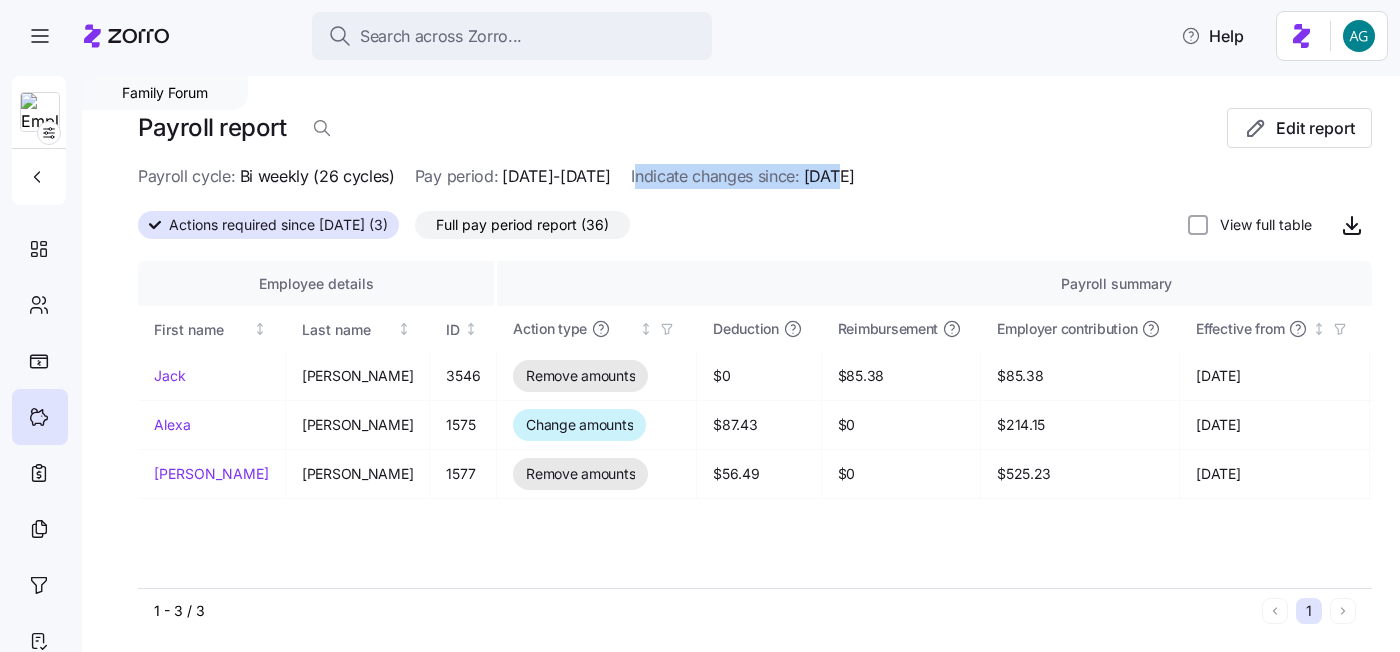 drag, startPoint x: 694, startPoint y: 173, endPoint x: 908, endPoint y: 175, distance: 214.00934 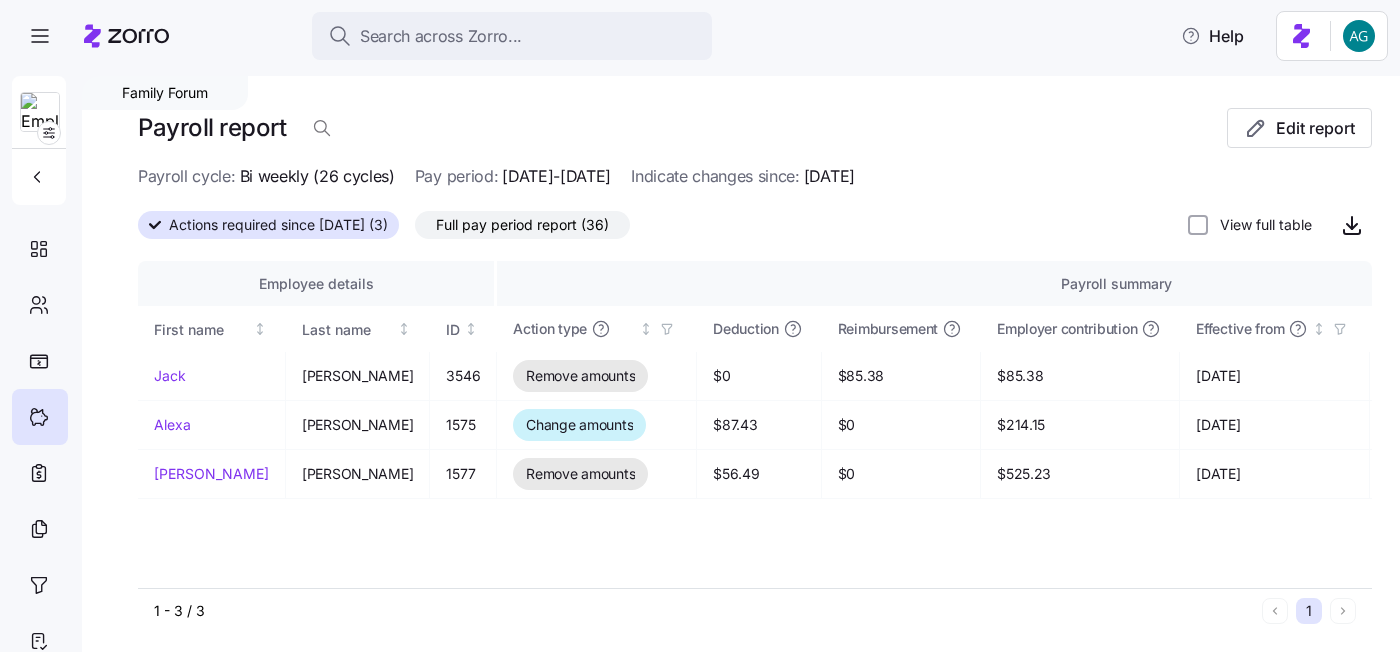 click on "Payroll cycle: Bi weekly (26 cycles) Pay period: [DATE]-[DATE] Indicate changes since: [DATE]" at bounding box center (755, 176) 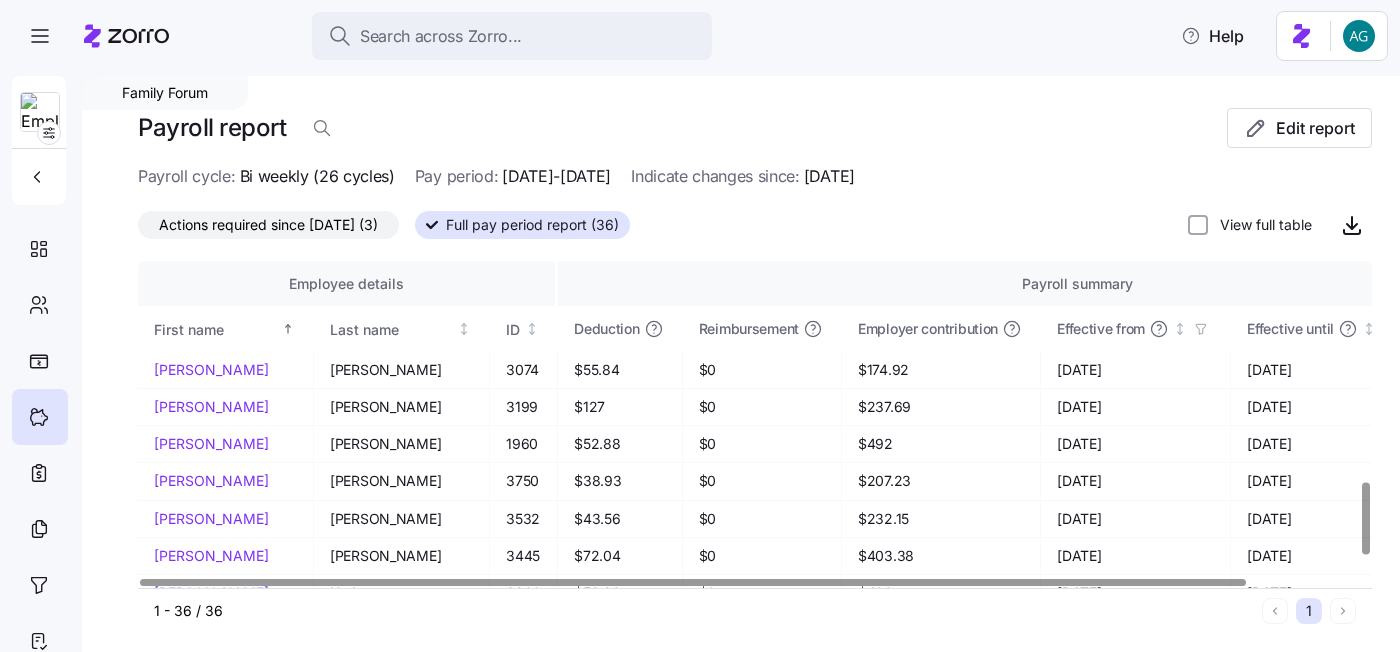 scroll, scrollTop: 1105, scrollLeft: 0, axis: vertical 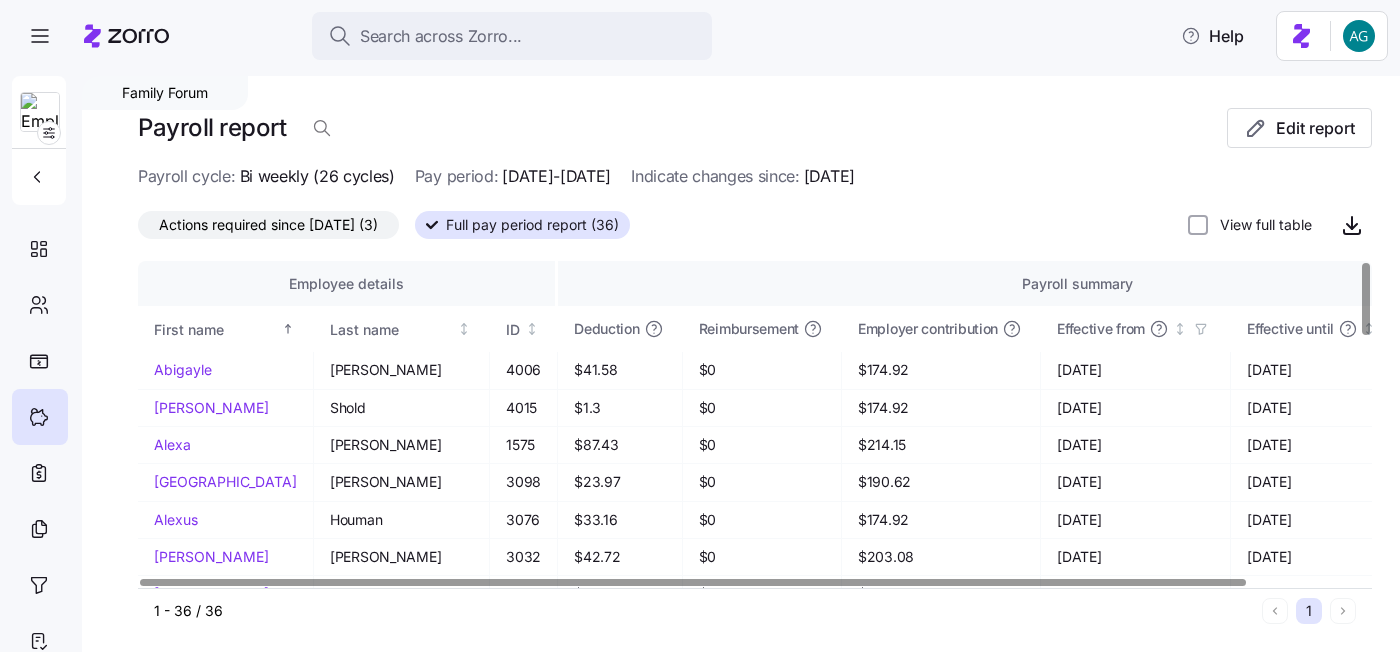 click on "Actions required since [DATE] (3)" at bounding box center [268, 225] 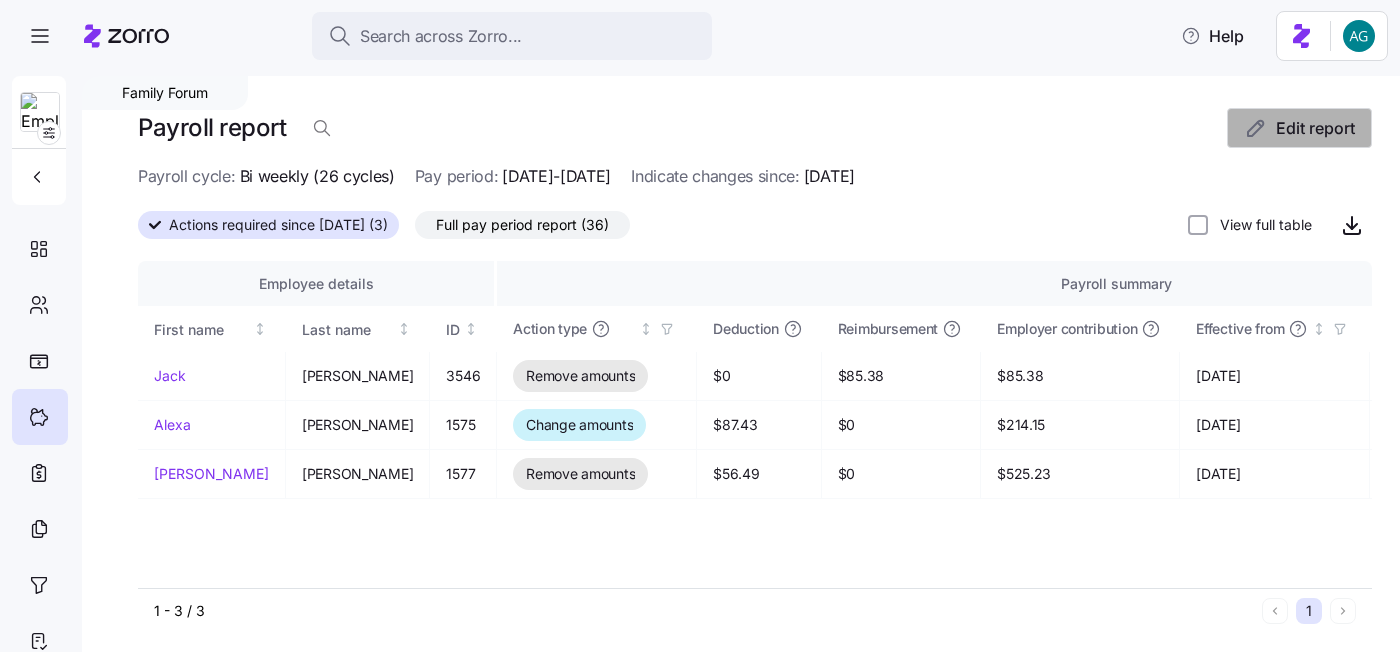 click on "Edit report" at bounding box center [1315, 128] 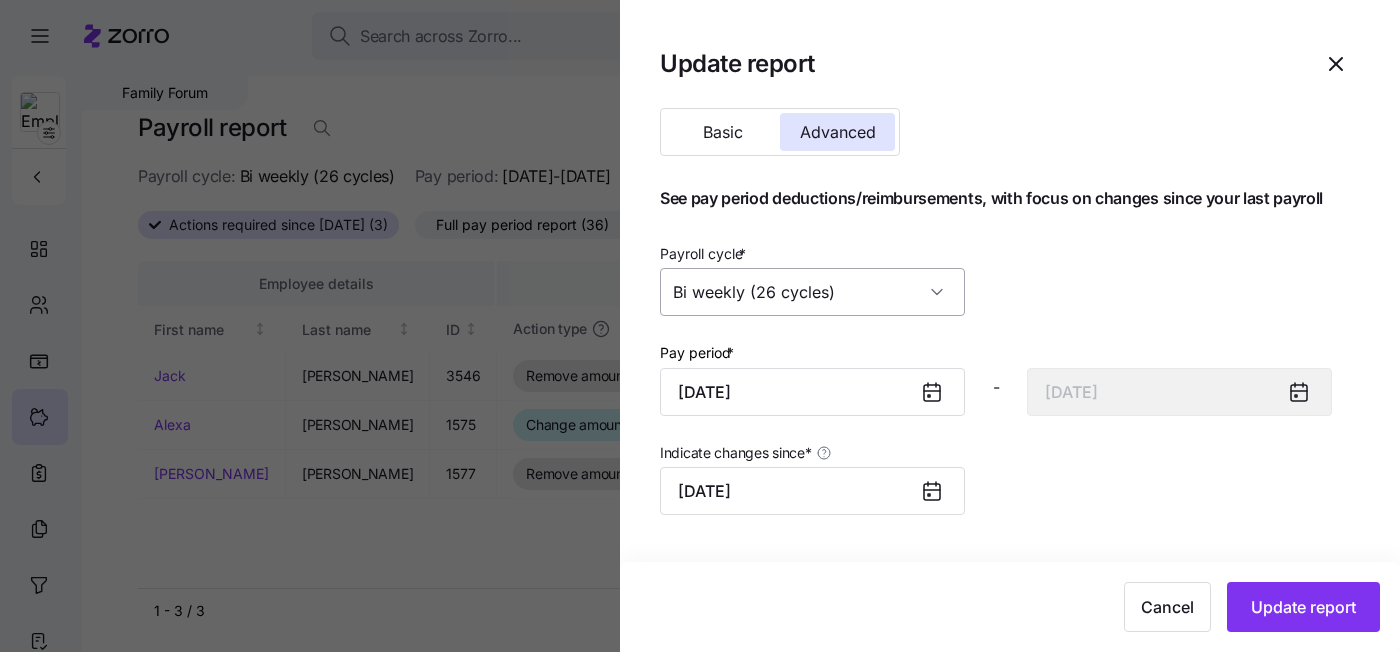 click on "Bi weekly (26 cycles)" at bounding box center [812, 292] 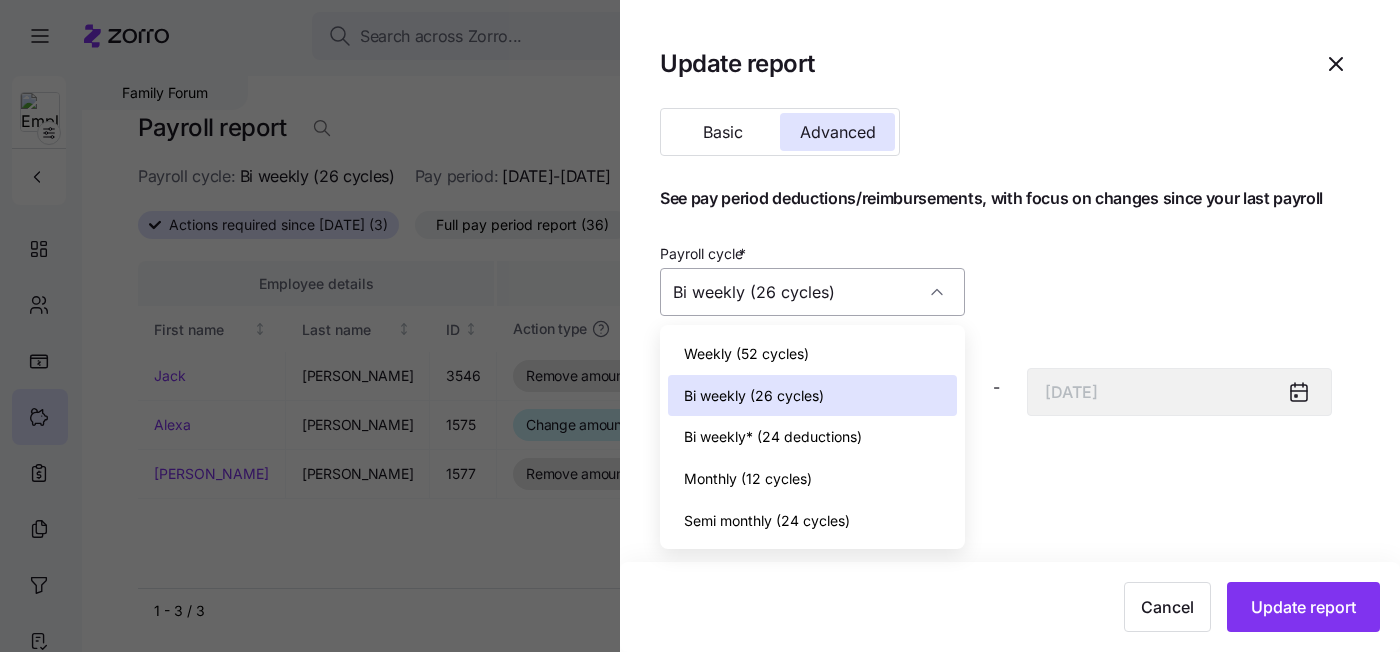 click on "Bi weekly (26 cycles)" at bounding box center [812, 292] 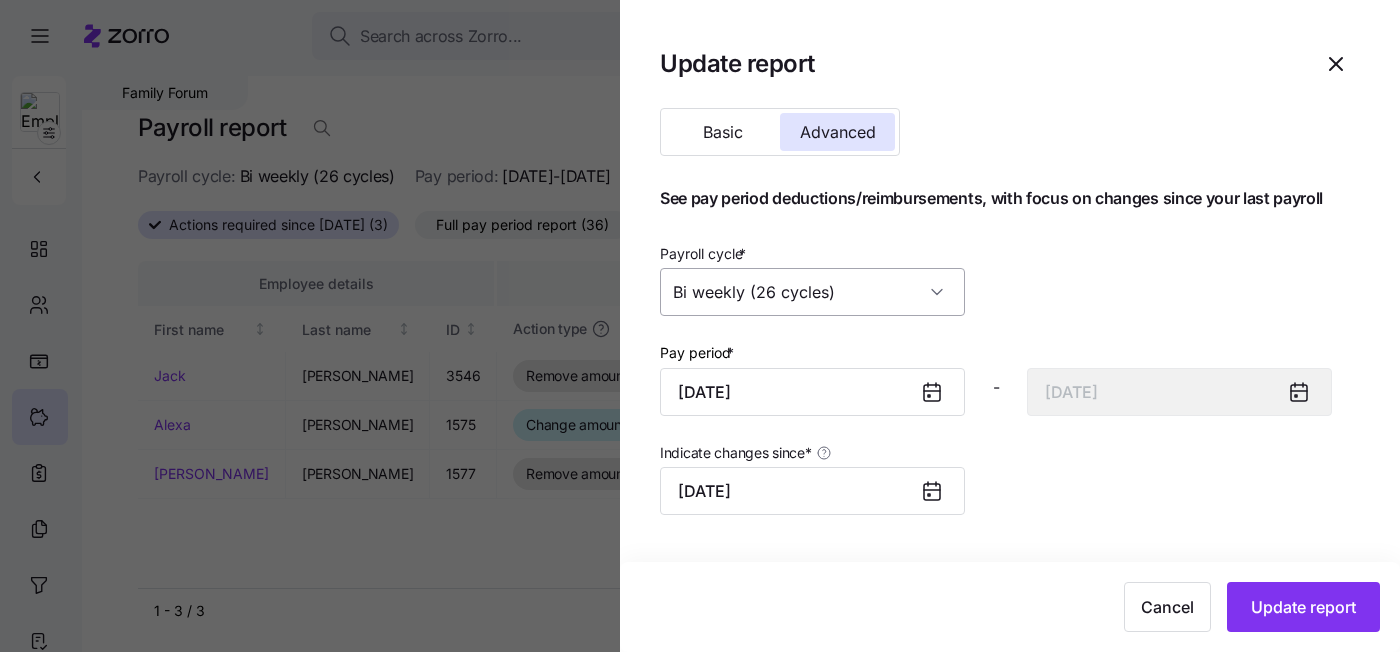 click on "Bi weekly (26 cycles)" at bounding box center [812, 292] 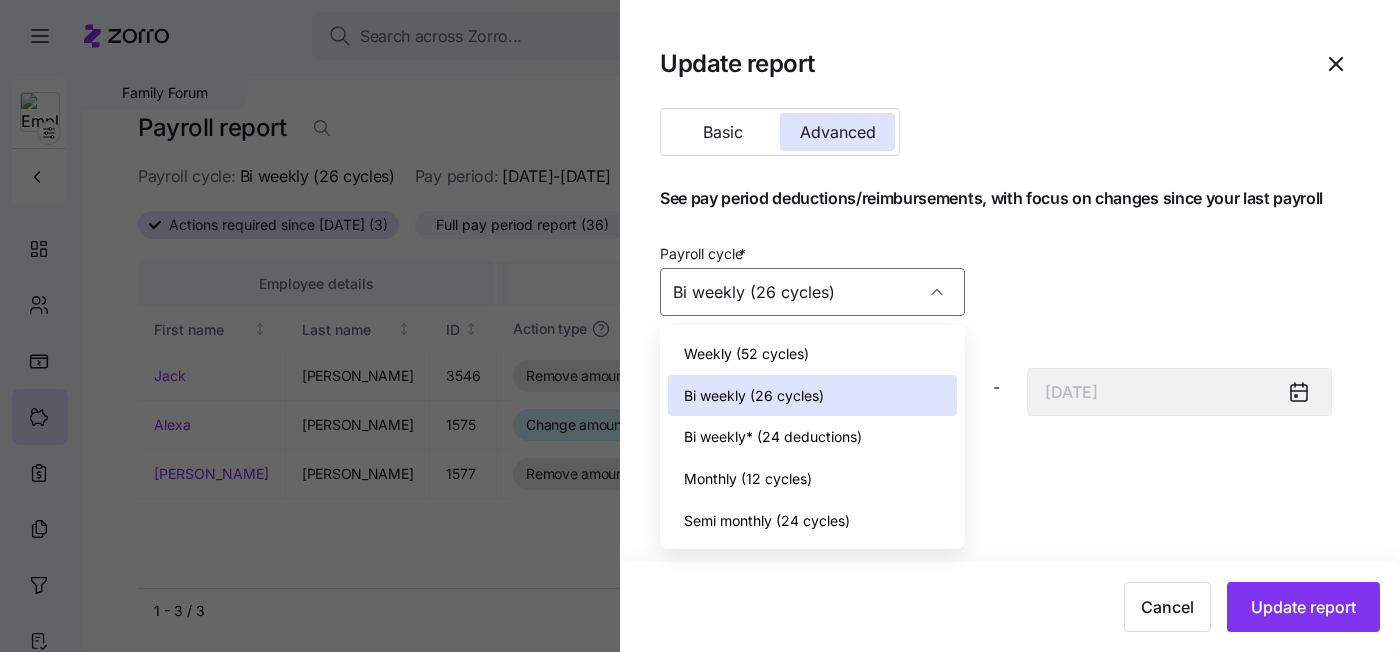 click at bounding box center [700, 326] 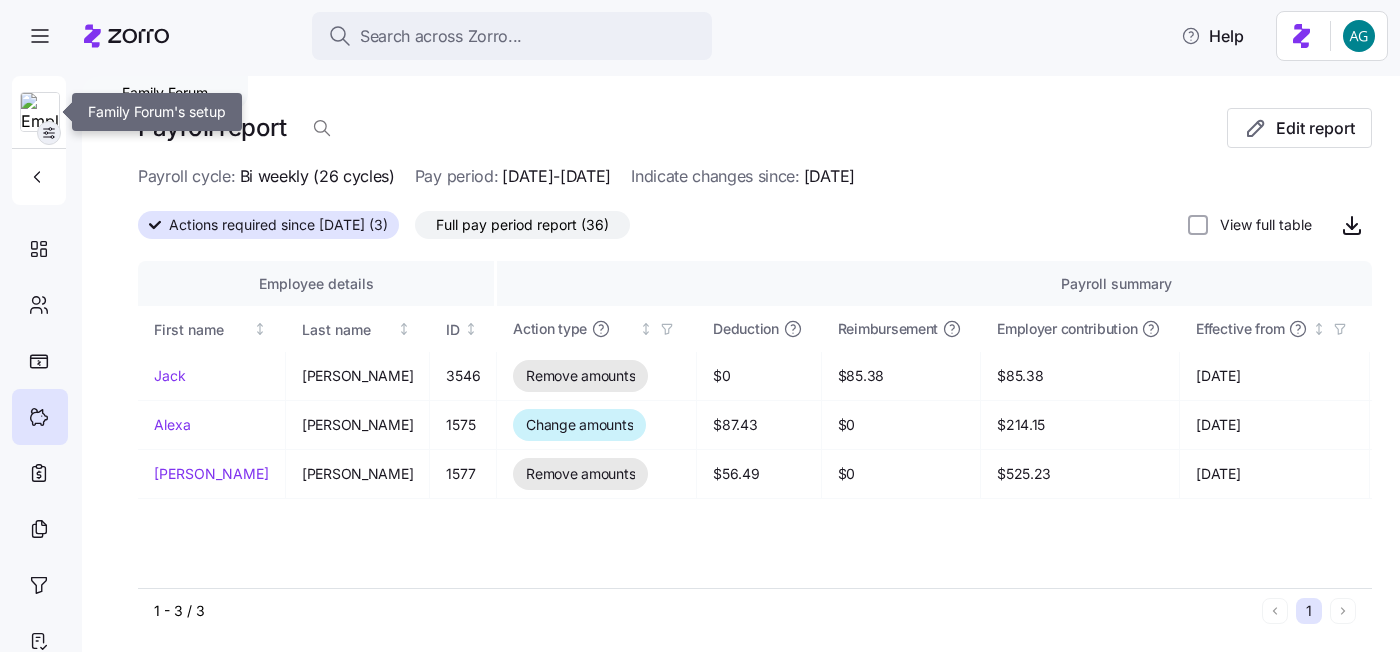 click 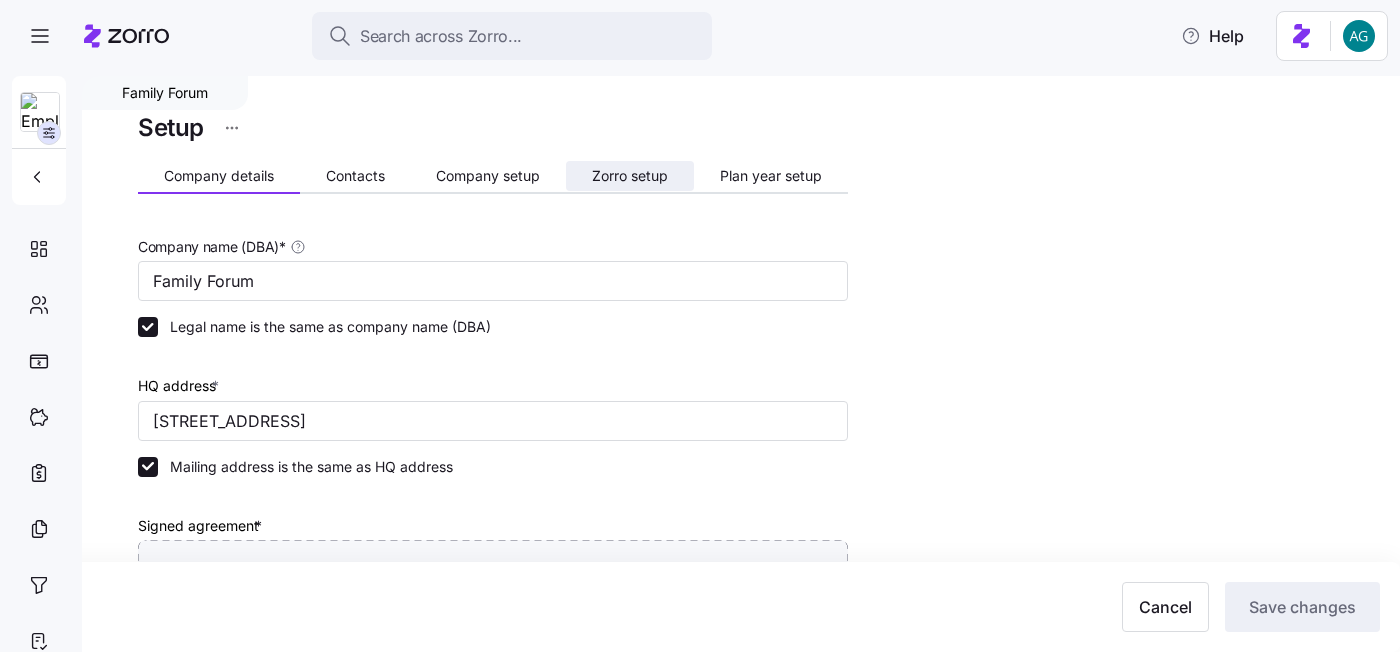 click on "Zorro setup" at bounding box center (630, 176) 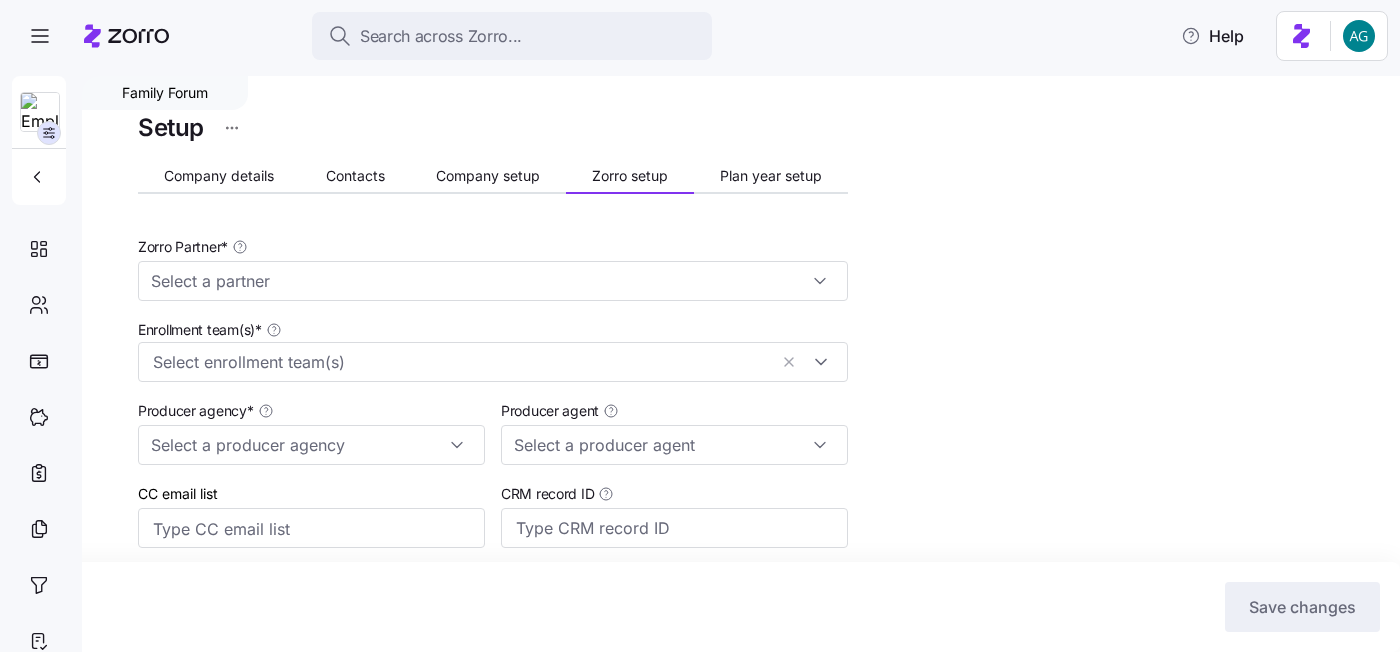 type on "Zorro" 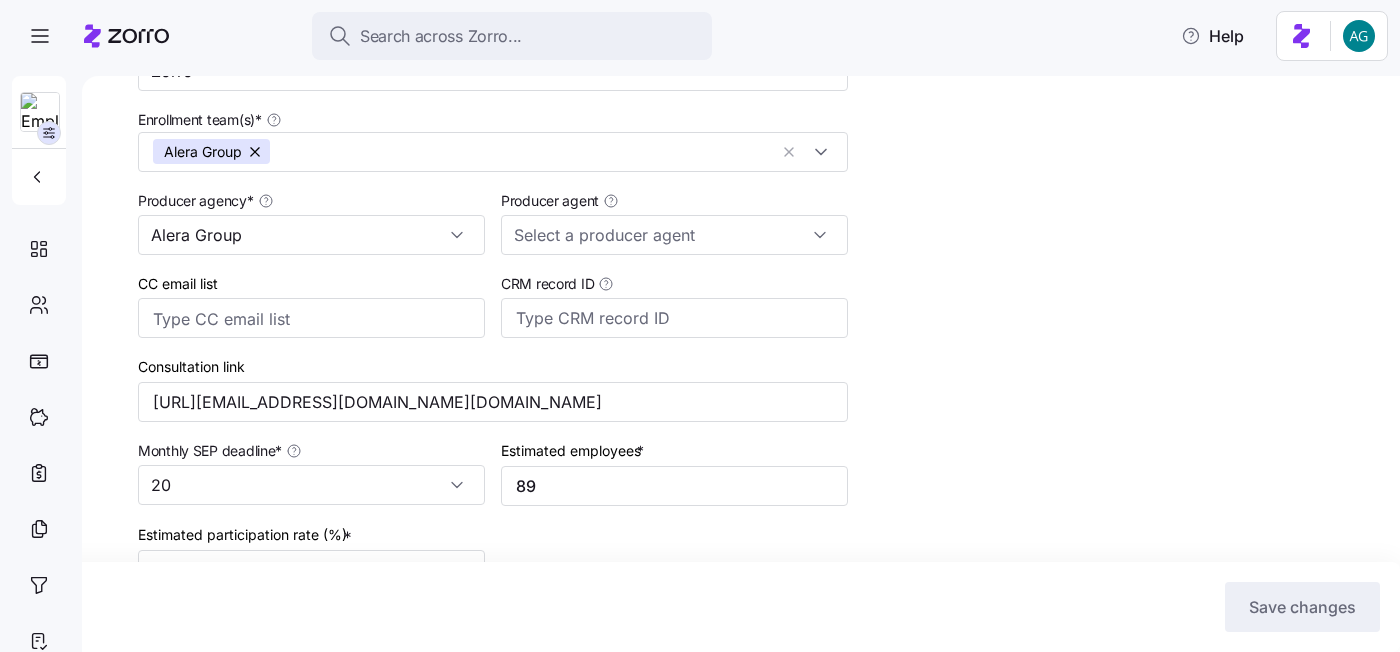 scroll, scrollTop: 213, scrollLeft: 0, axis: vertical 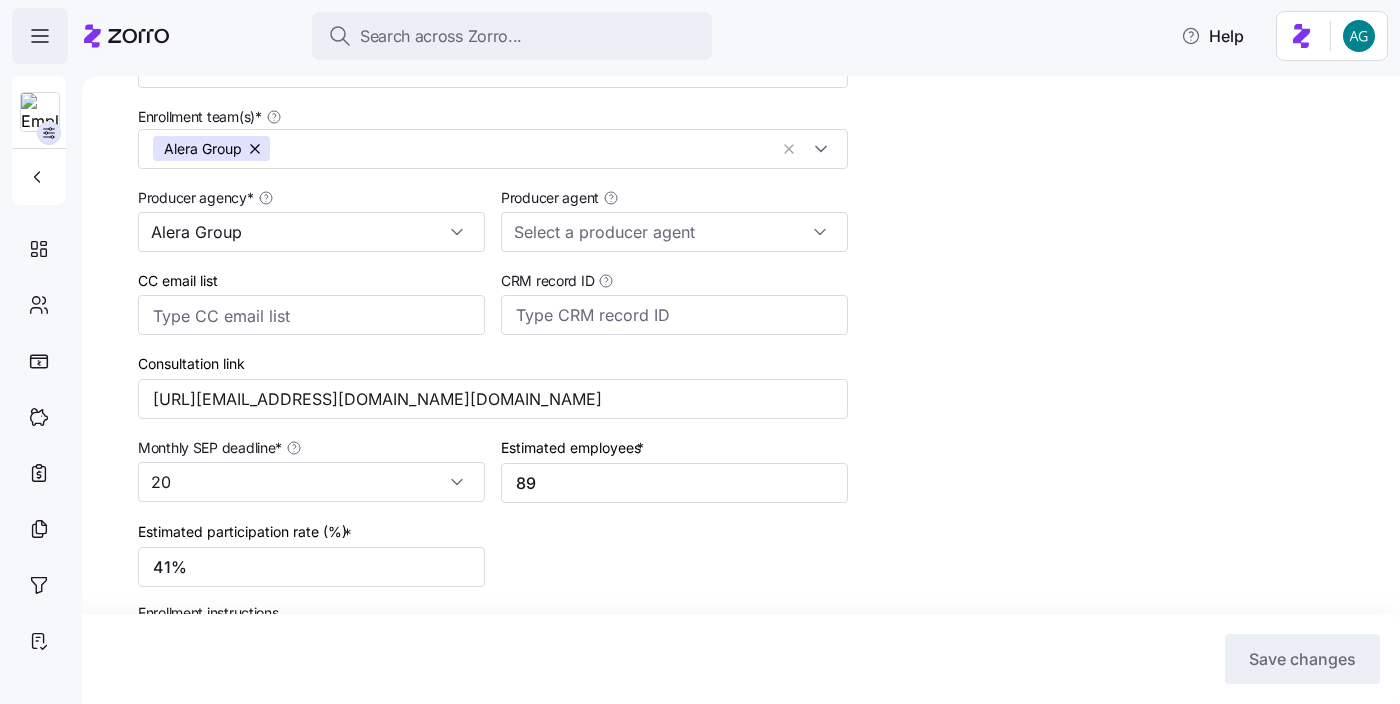 click at bounding box center (40, 36) 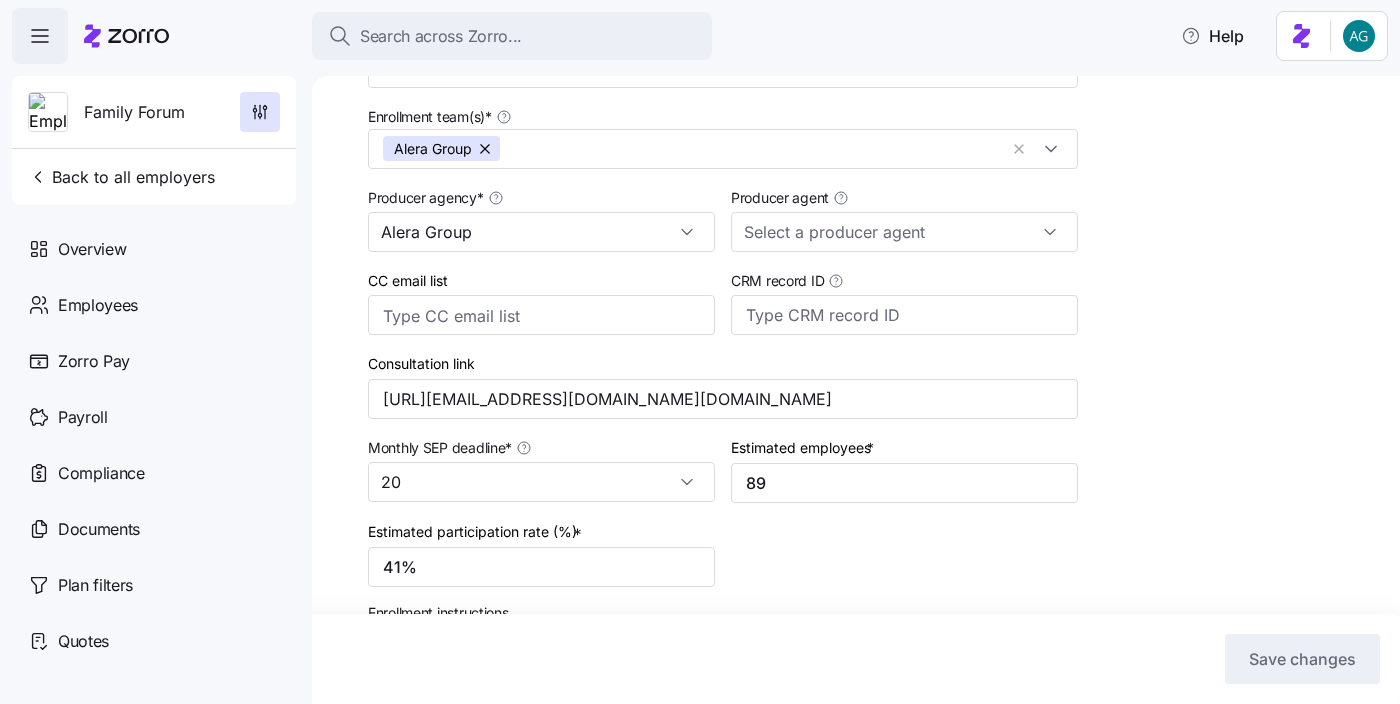 click 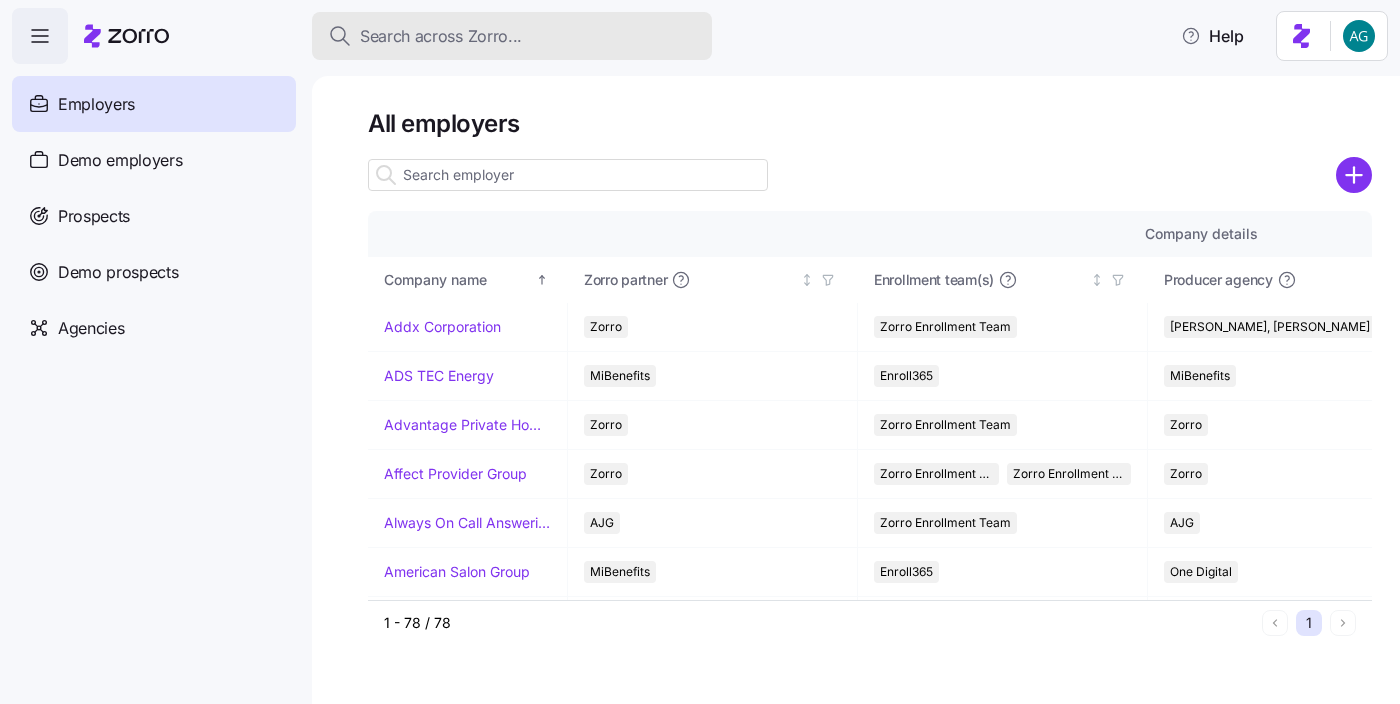click on "Search across Zorro..." at bounding box center [441, 36] 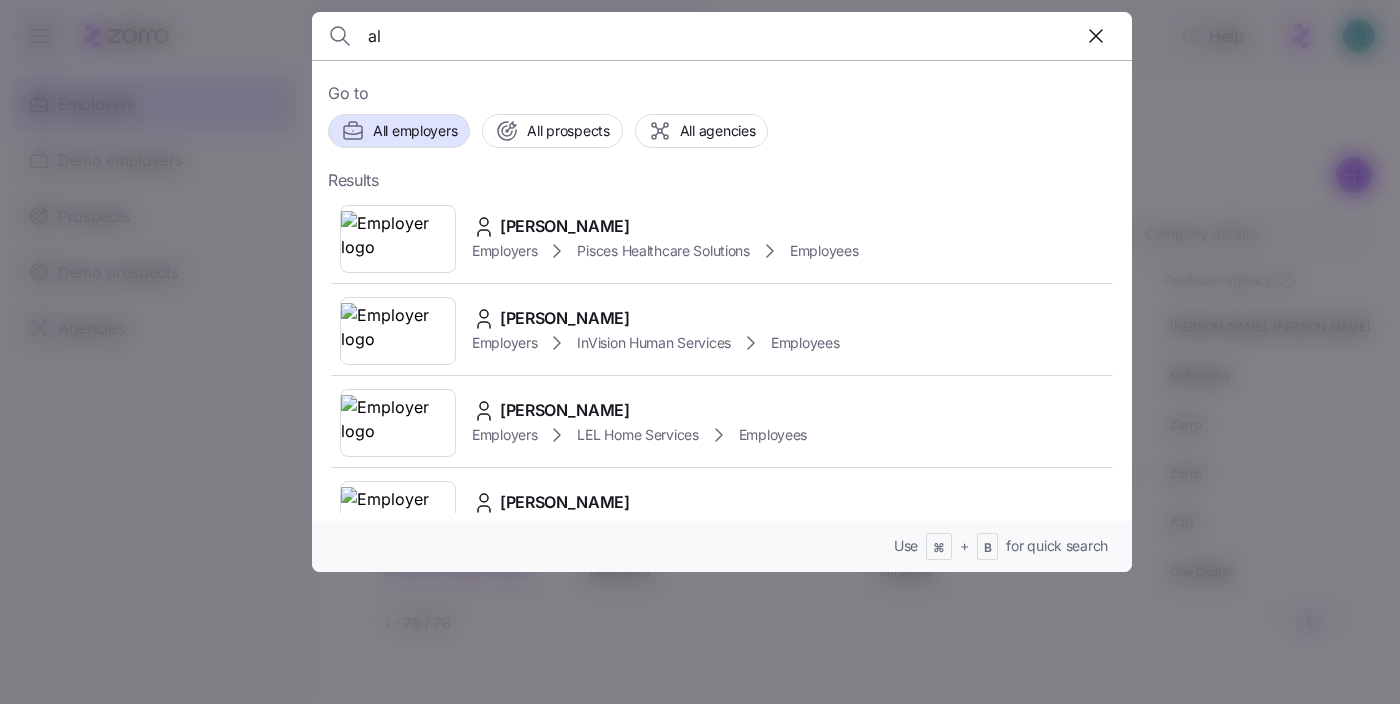 type on "a" 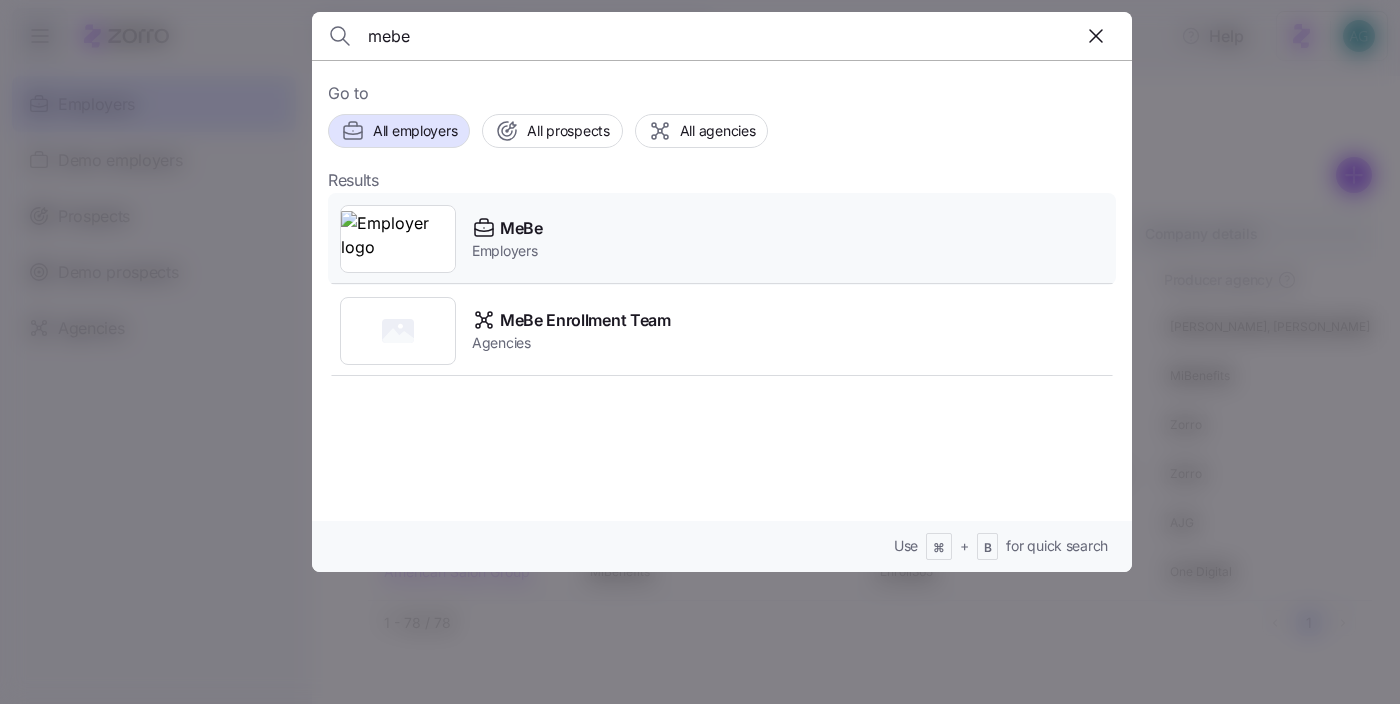type on "mebe" 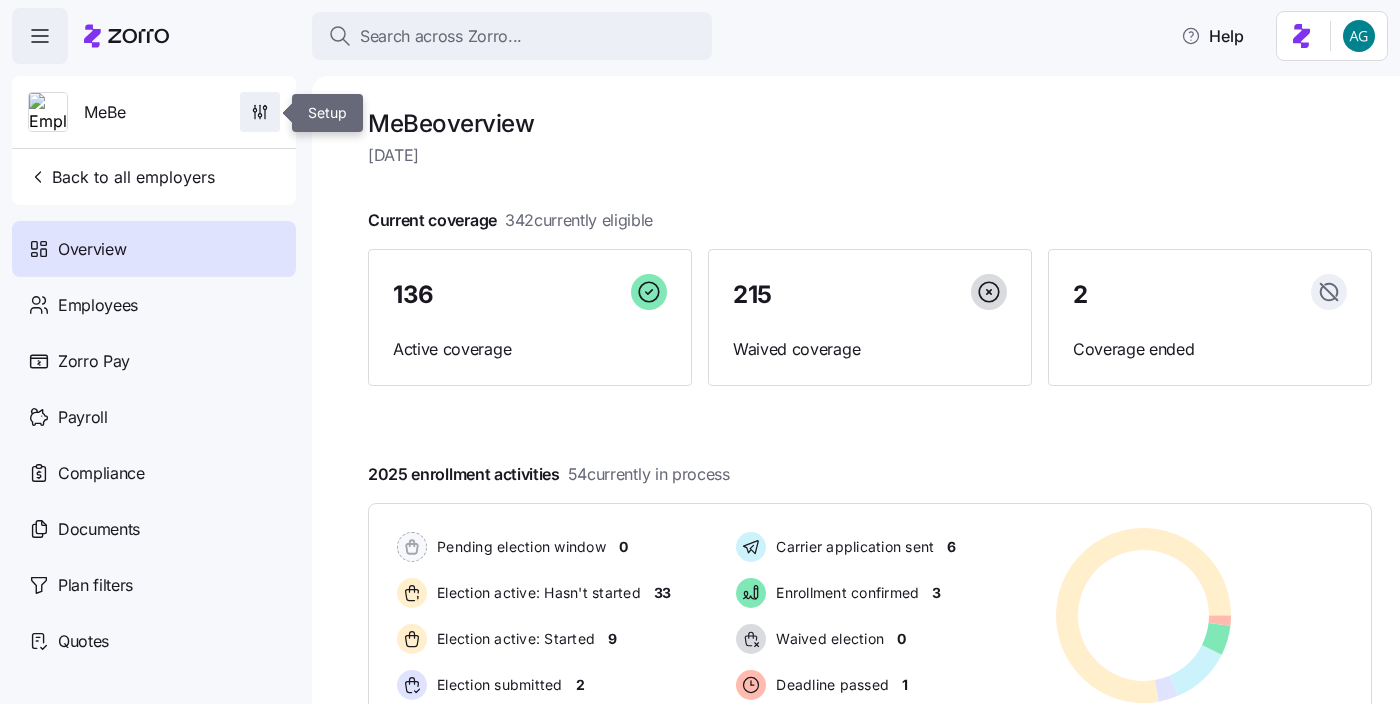 click at bounding box center (260, 112) 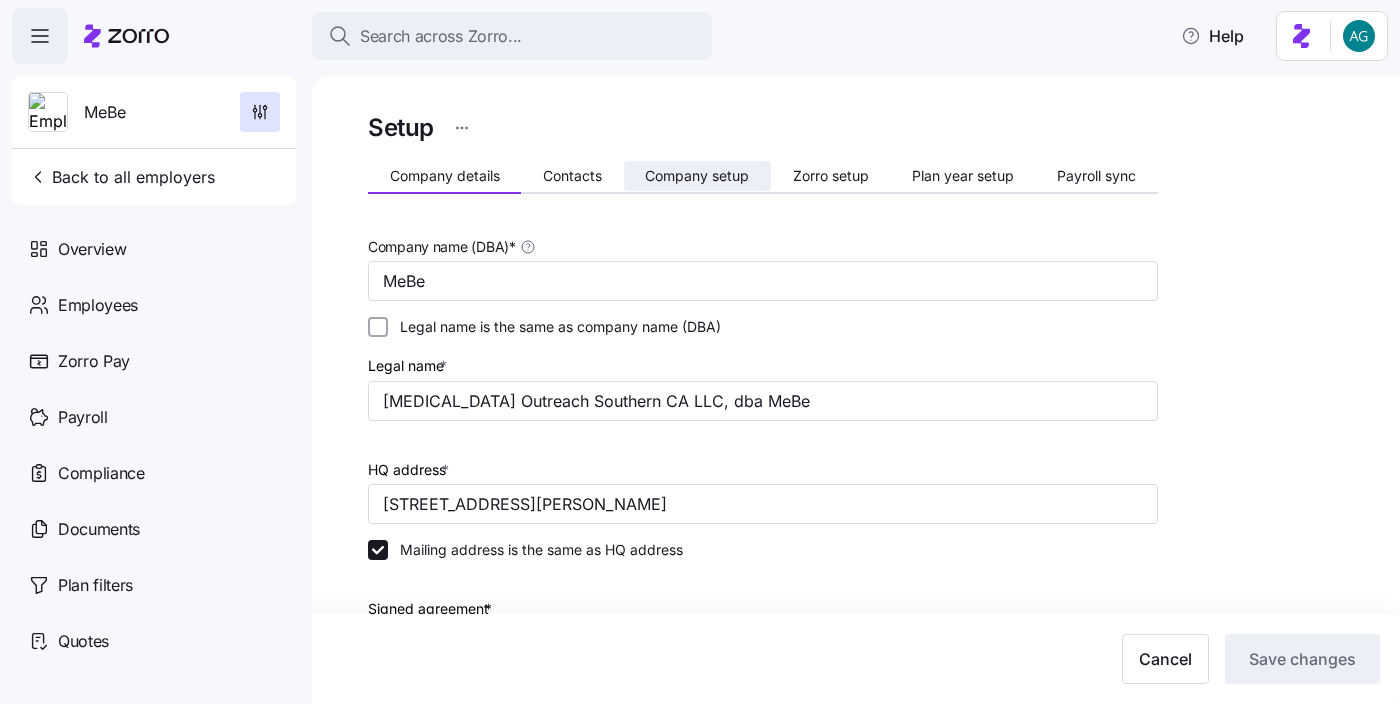 click on "Company setup" at bounding box center [697, 176] 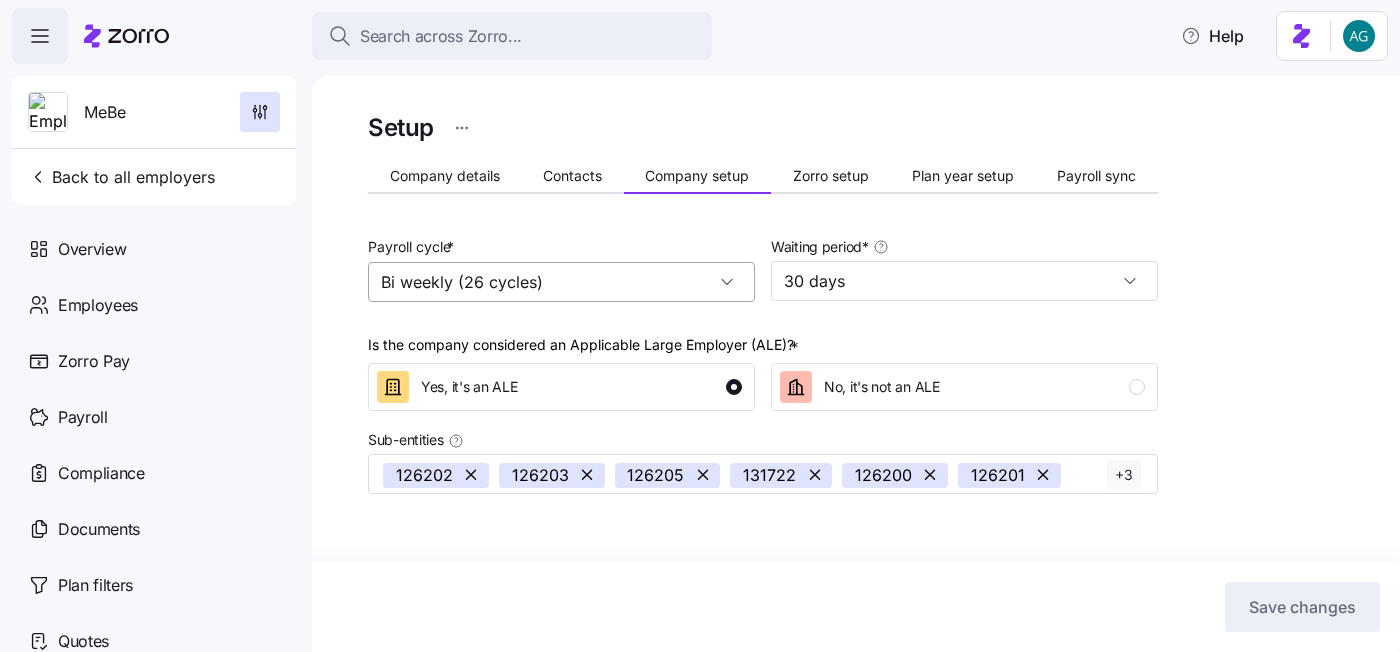 click on "Bi weekly (26 cycles)" at bounding box center (561, 282) 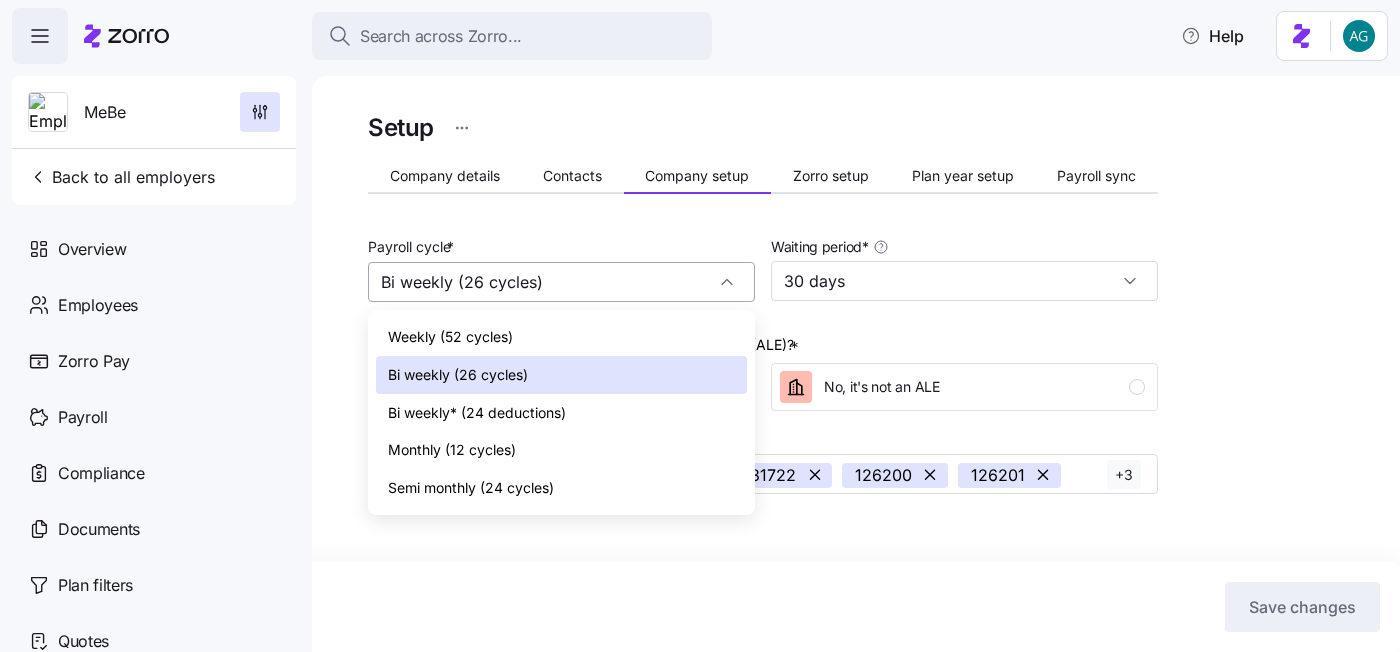 click on "Bi weekly (26 cycles)" at bounding box center (561, 282) 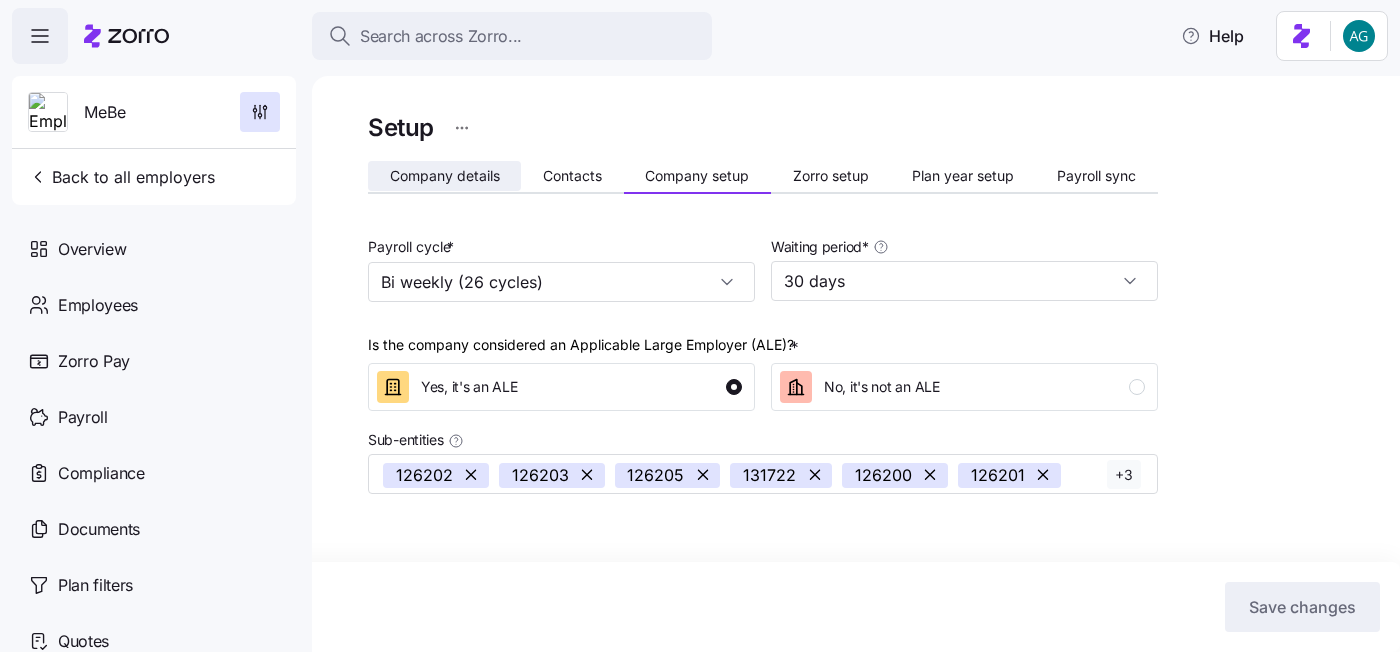 click on "Company details" at bounding box center (445, 176) 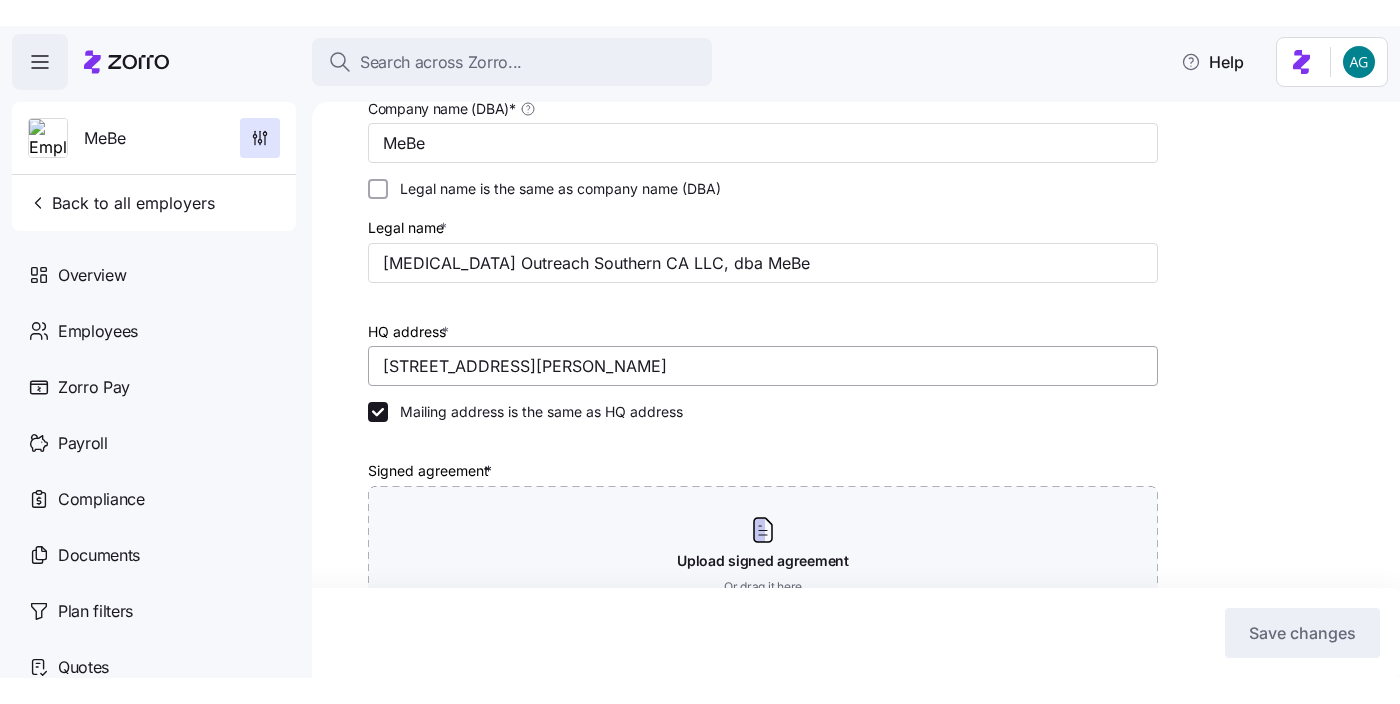 scroll, scrollTop: 0, scrollLeft: 0, axis: both 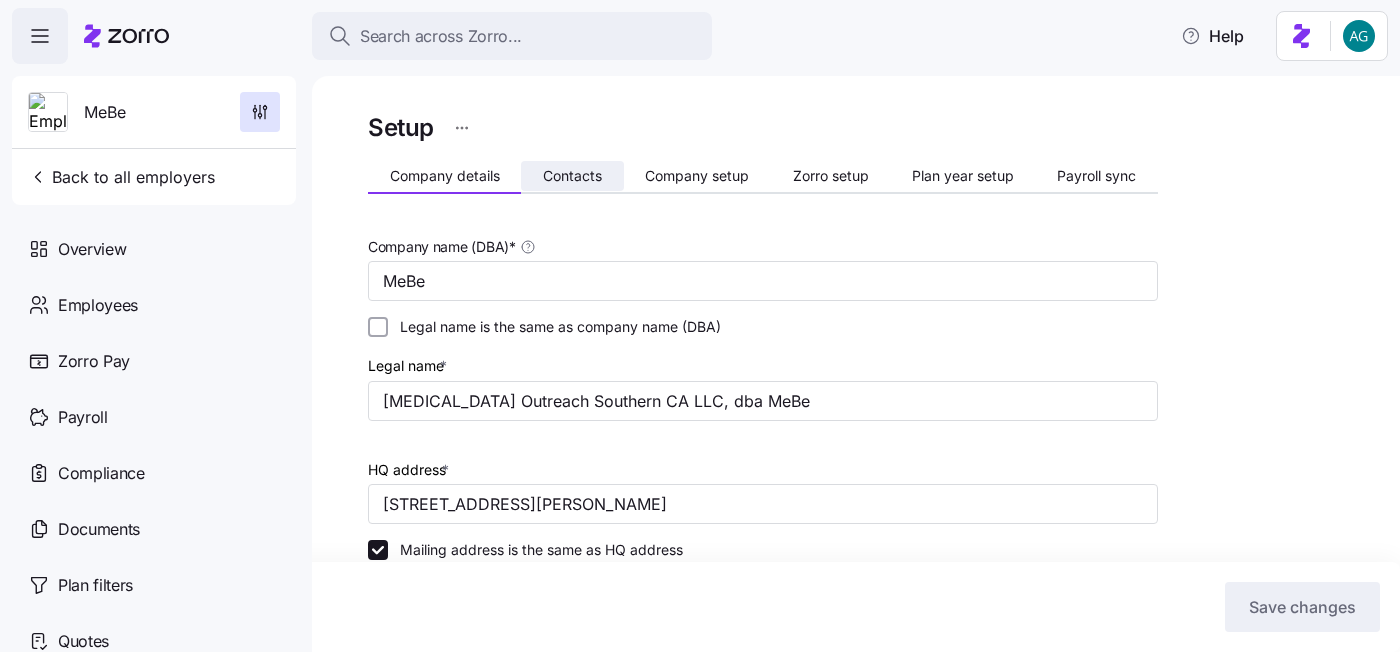 click on "Contacts" at bounding box center [572, 176] 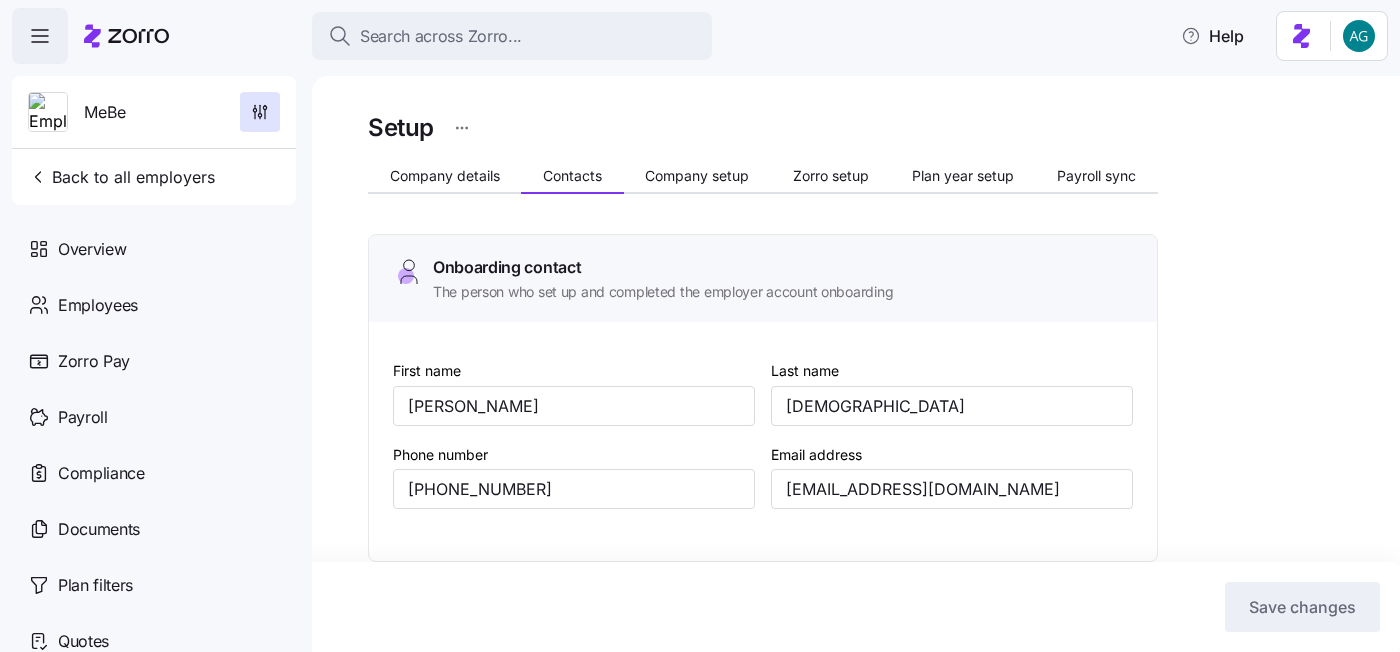 click on "Company setup" at bounding box center (697, 176) 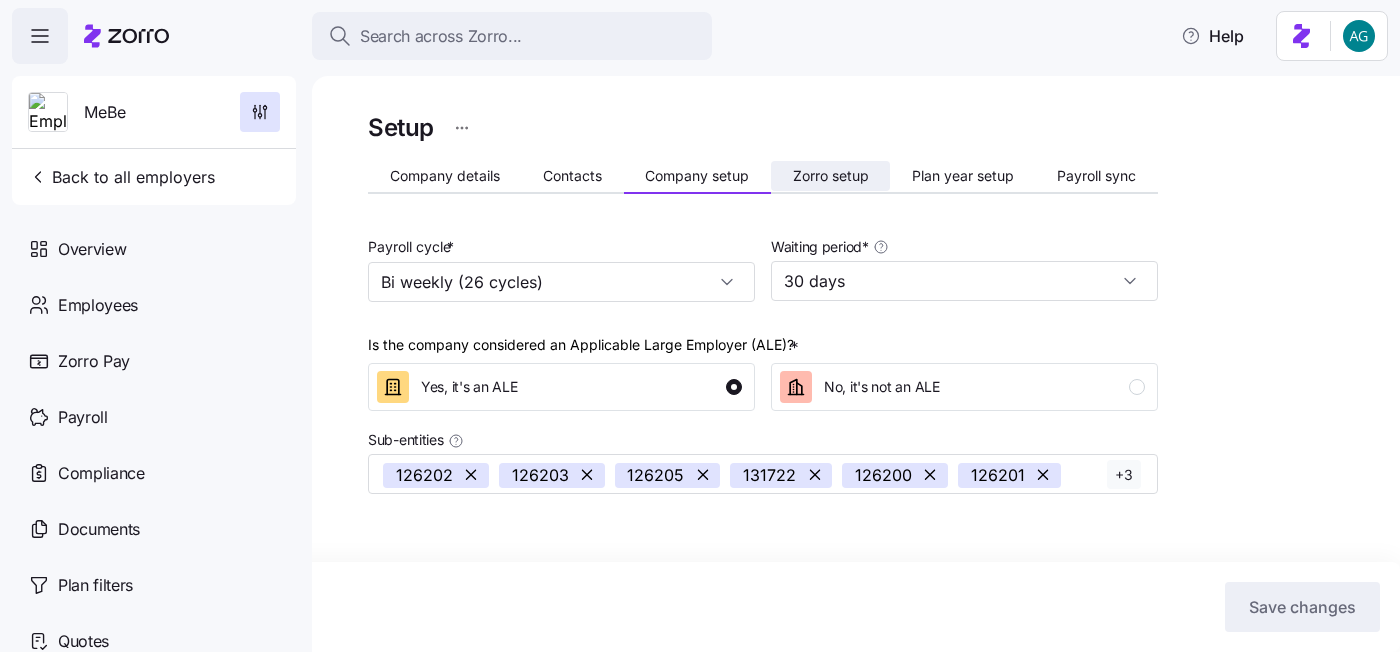 click on "Zorro setup" at bounding box center [831, 176] 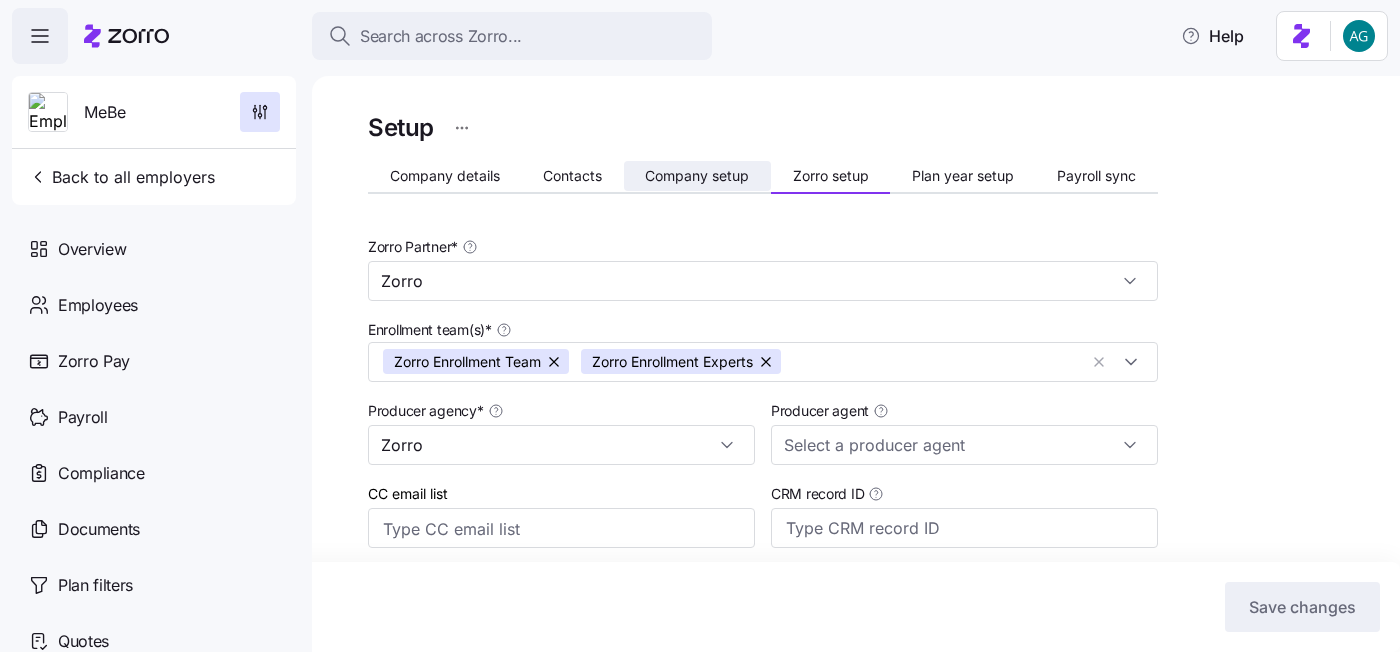 click on "Company setup" at bounding box center (697, 176) 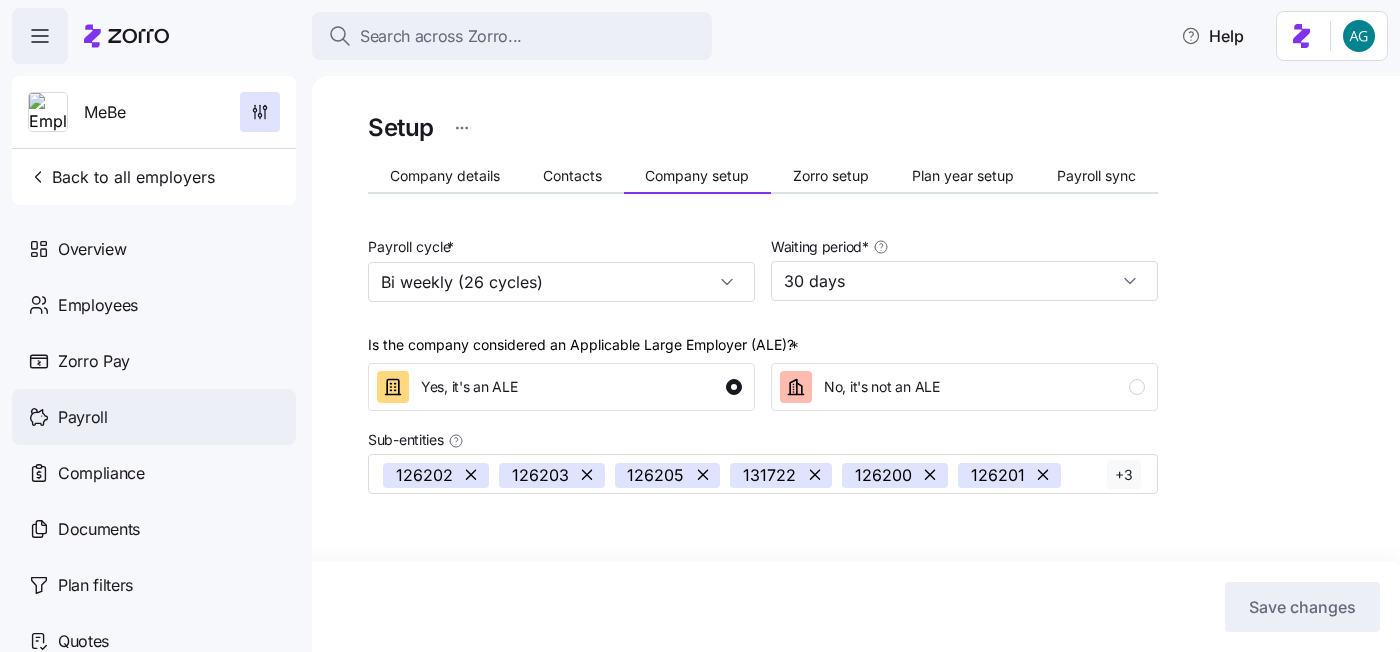 click on "Payroll" at bounding box center (83, 417) 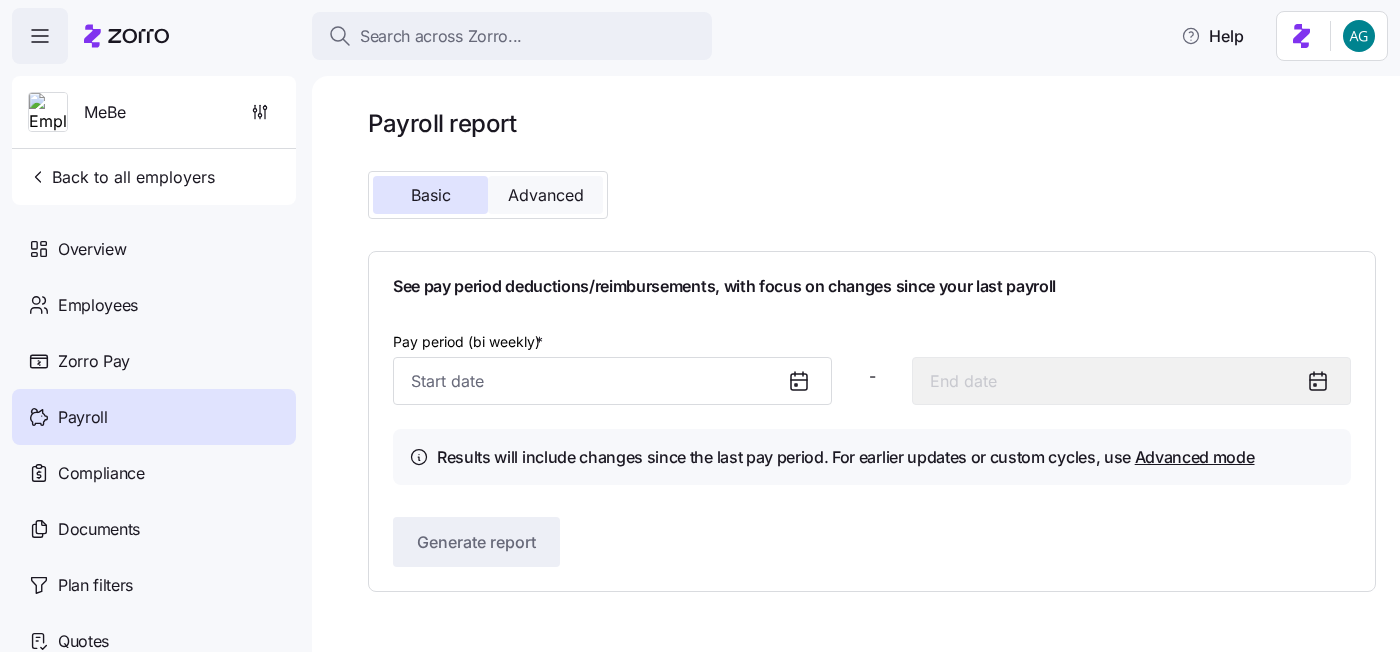 click on "Advanced" at bounding box center (546, 195) 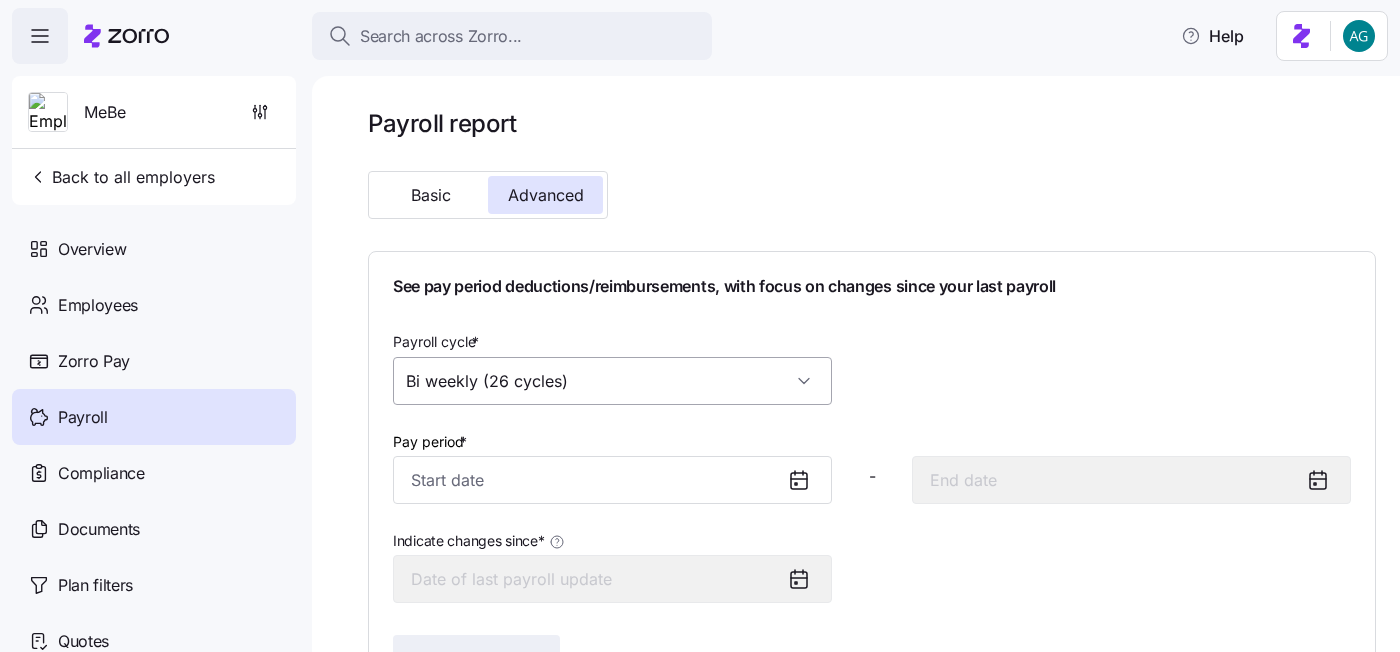 click on "Bi weekly (26 cycles)" at bounding box center [612, 381] 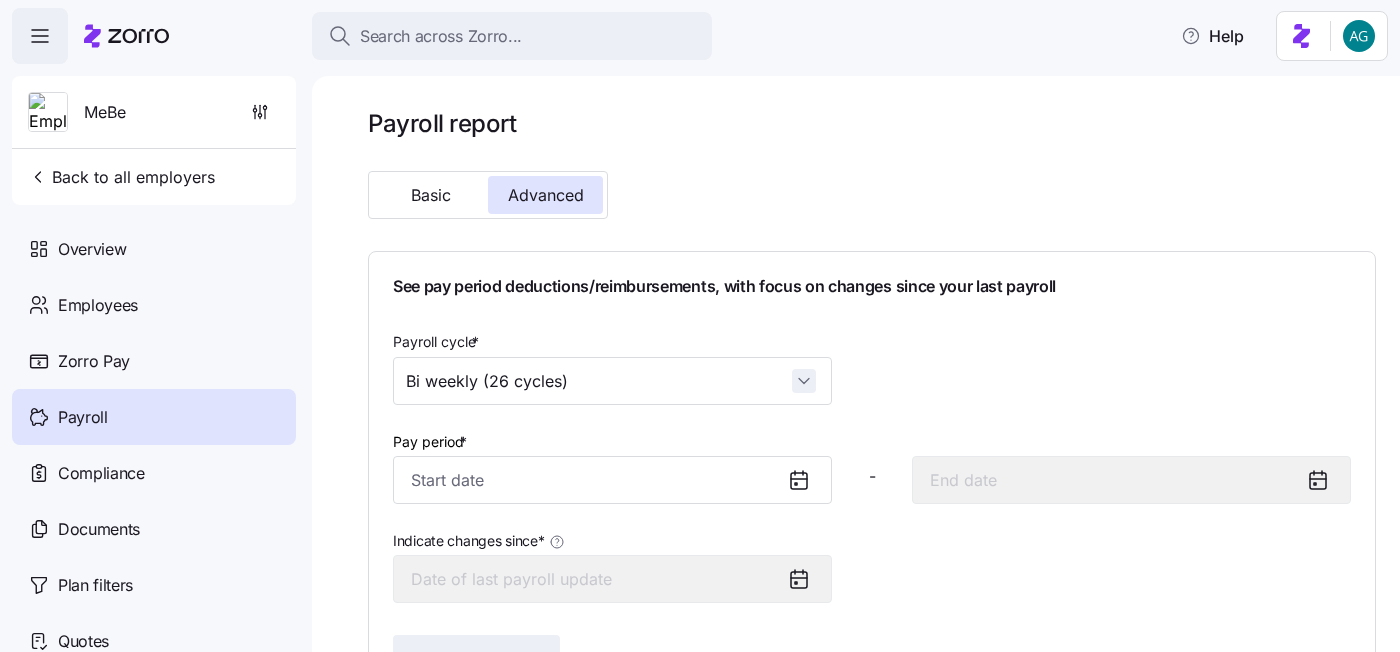 click on "Bi weekly (26 cycles)" at bounding box center (612, 381) 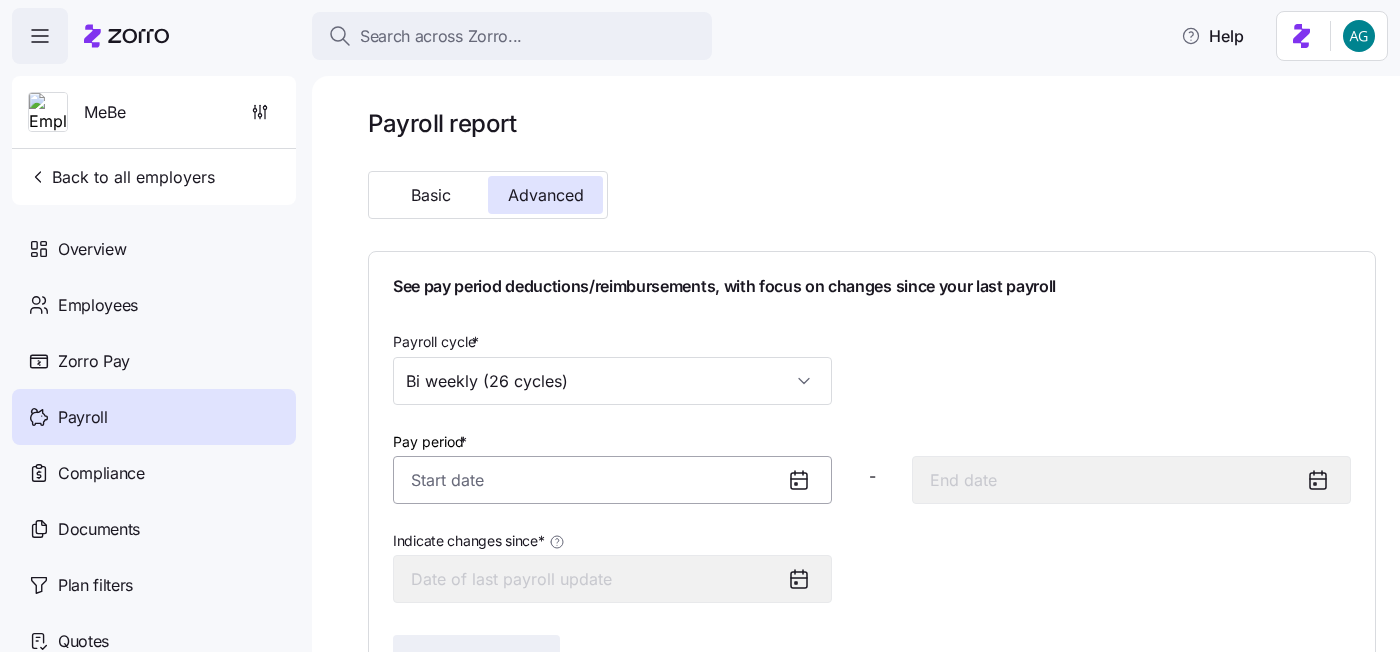click on "Pay period  *" at bounding box center [612, 480] 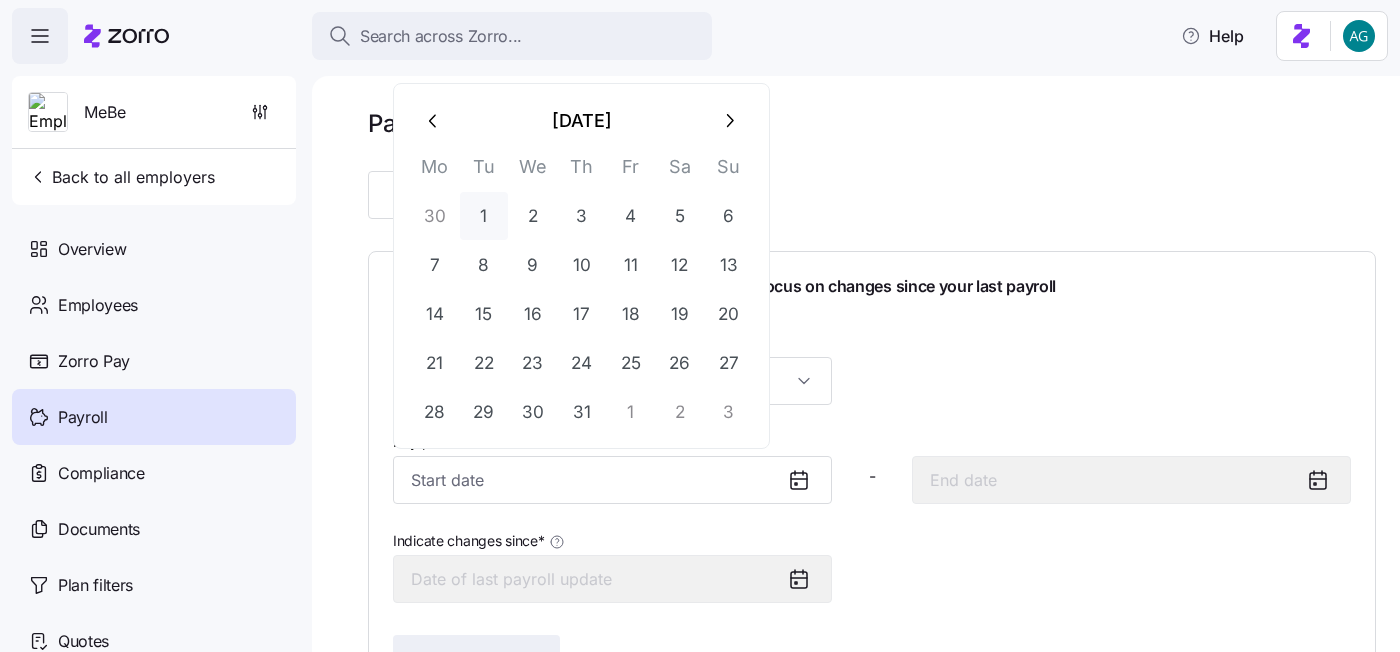 click on "1" at bounding box center [484, 216] 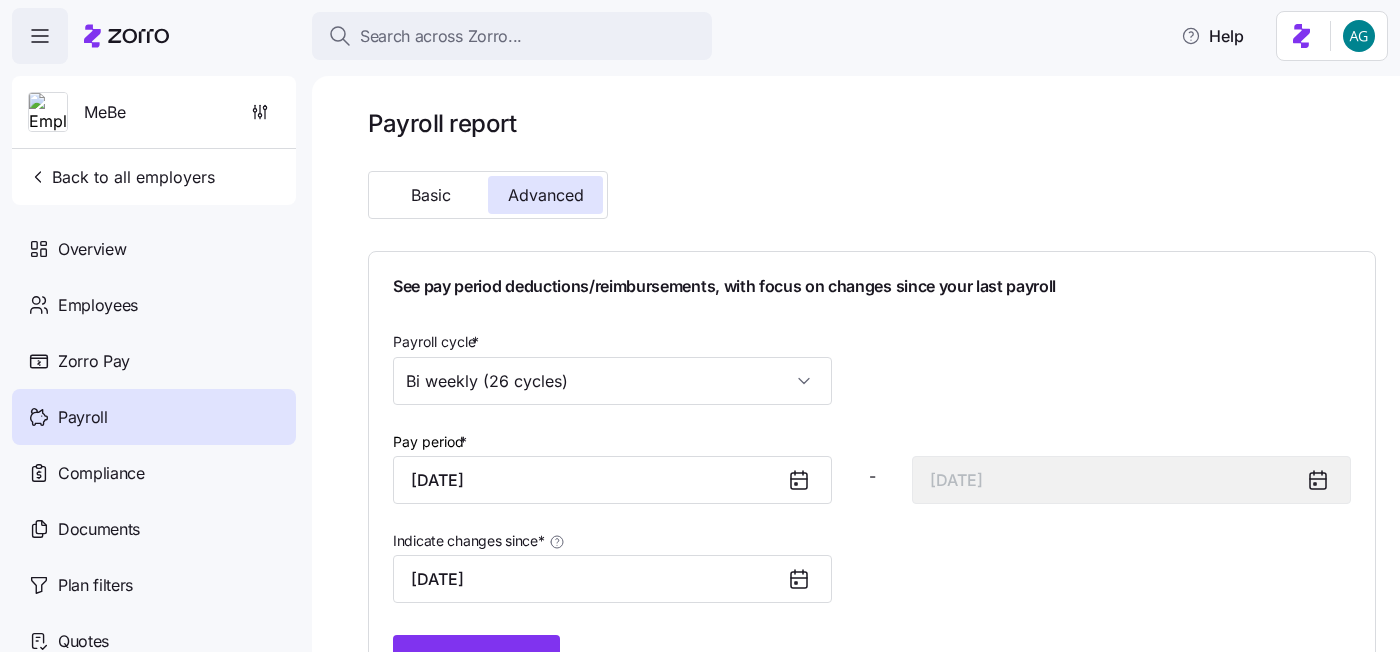 click 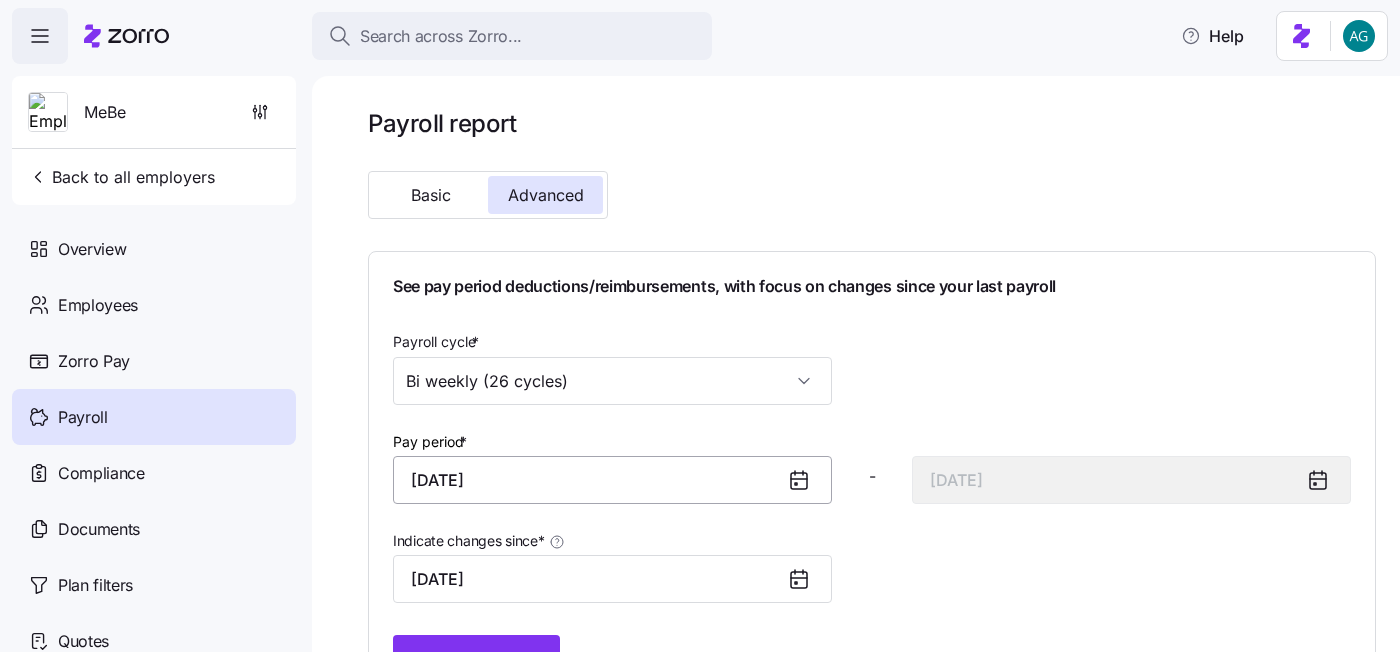 click on "[DATE]" at bounding box center (612, 480) 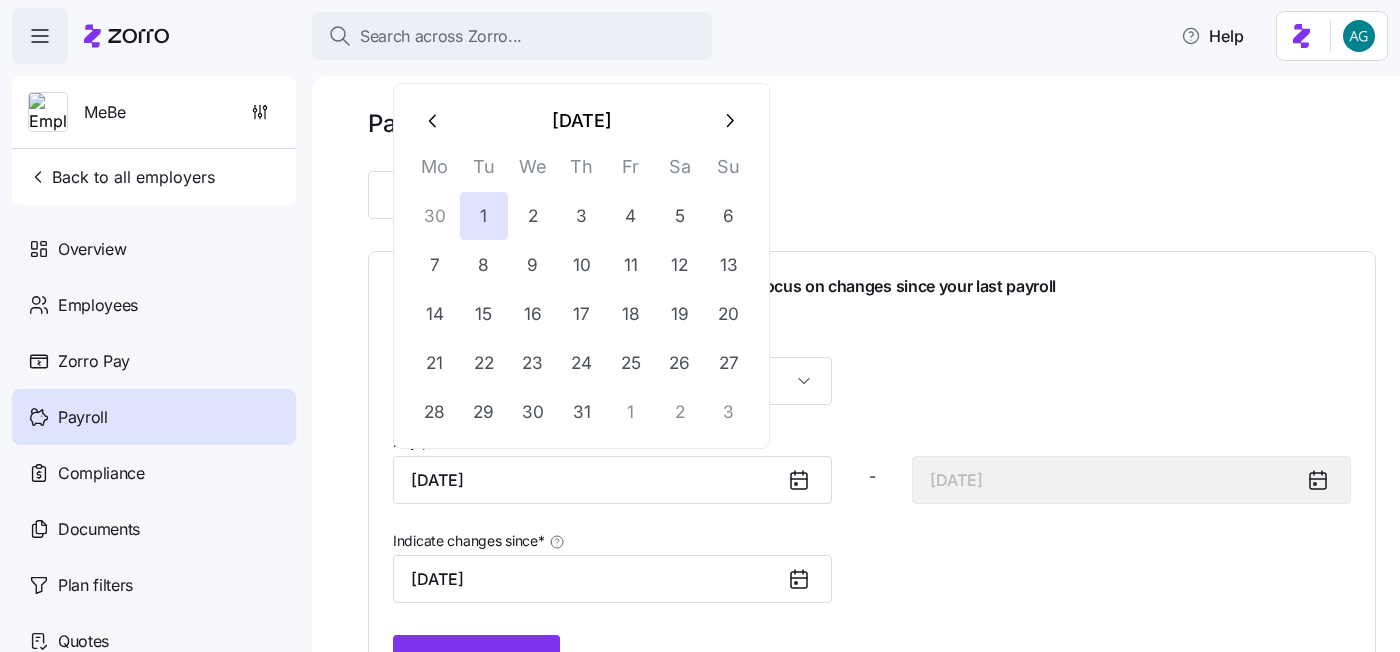 click 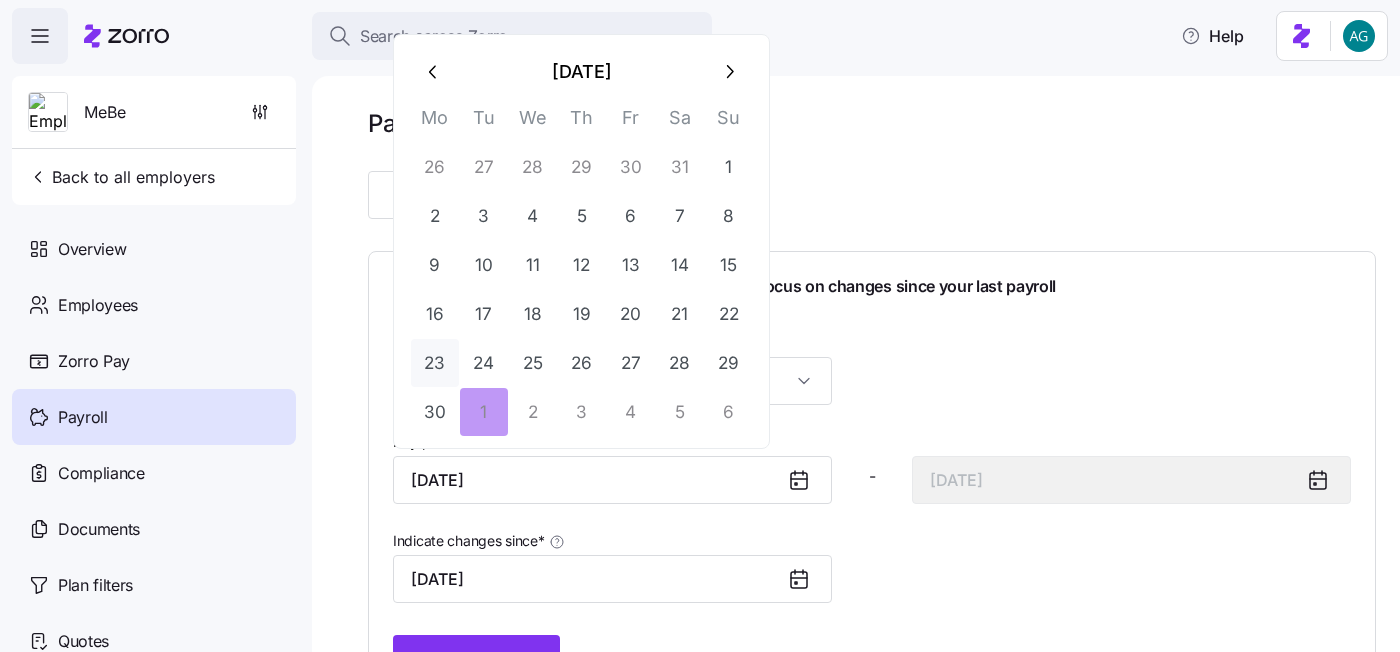 click on "23" at bounding box center [435, 363] 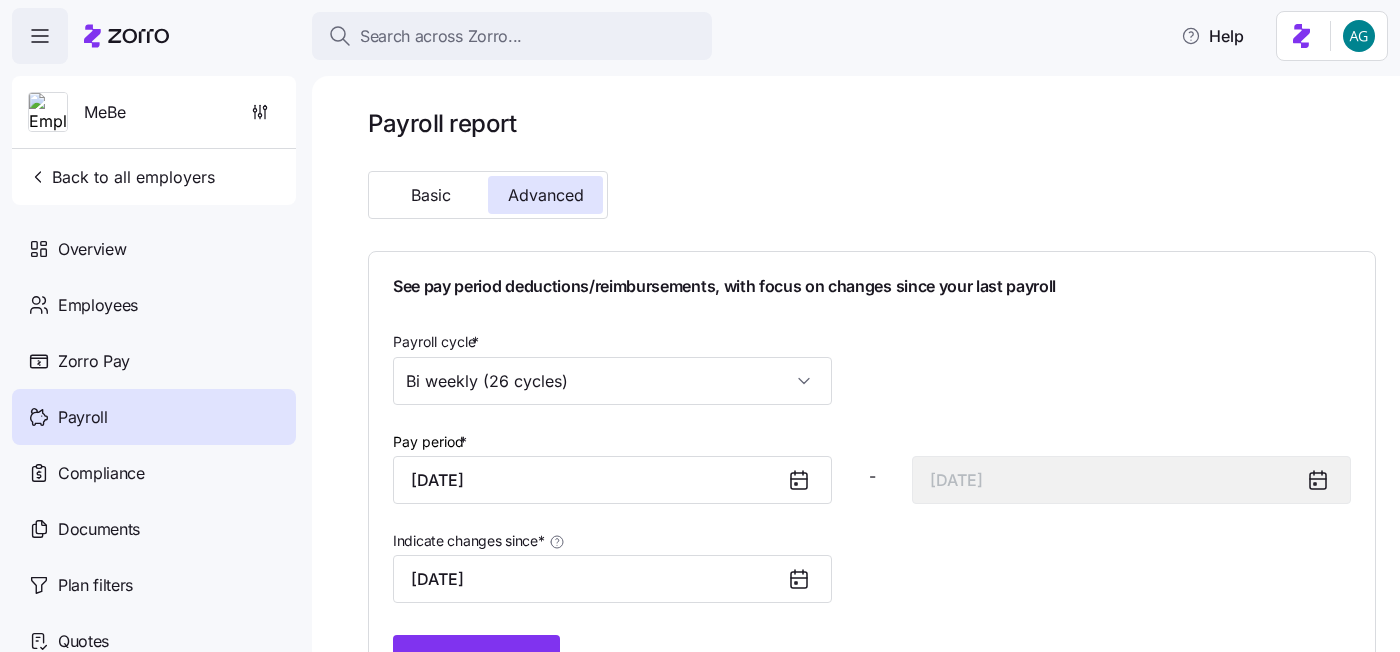 click 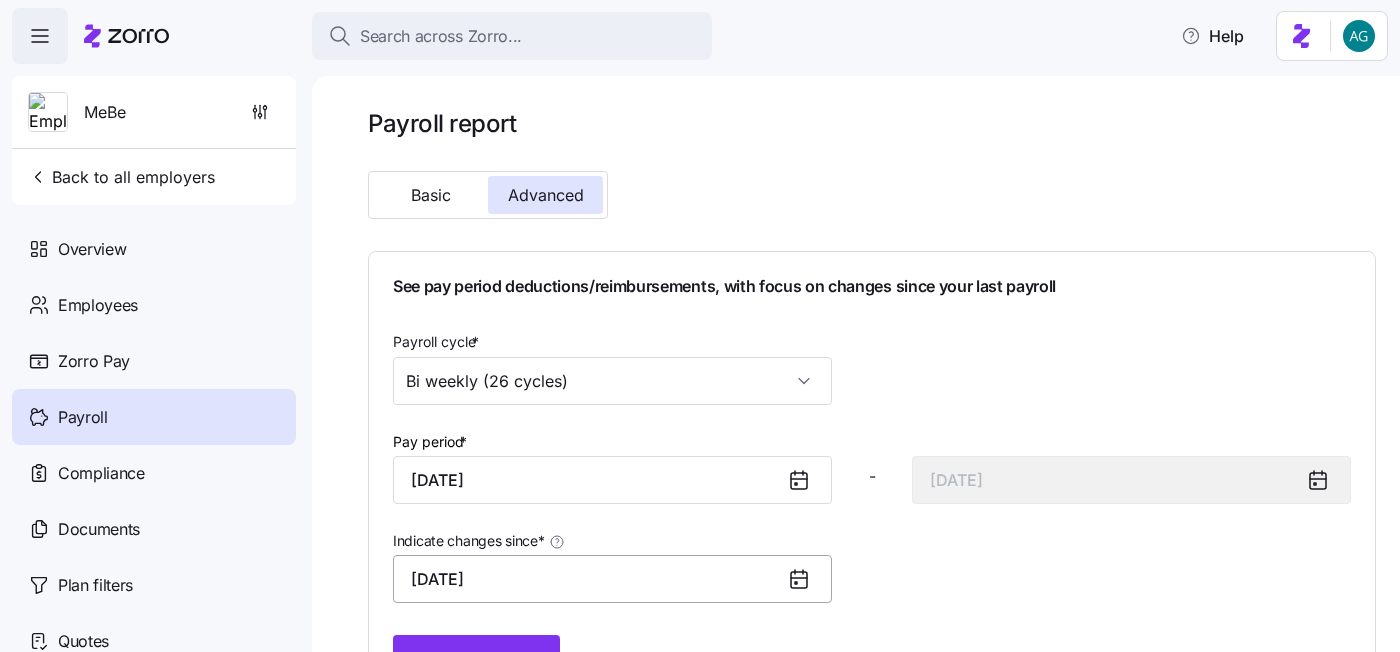 click on "[DATE]" at bounding box center [612, 579] 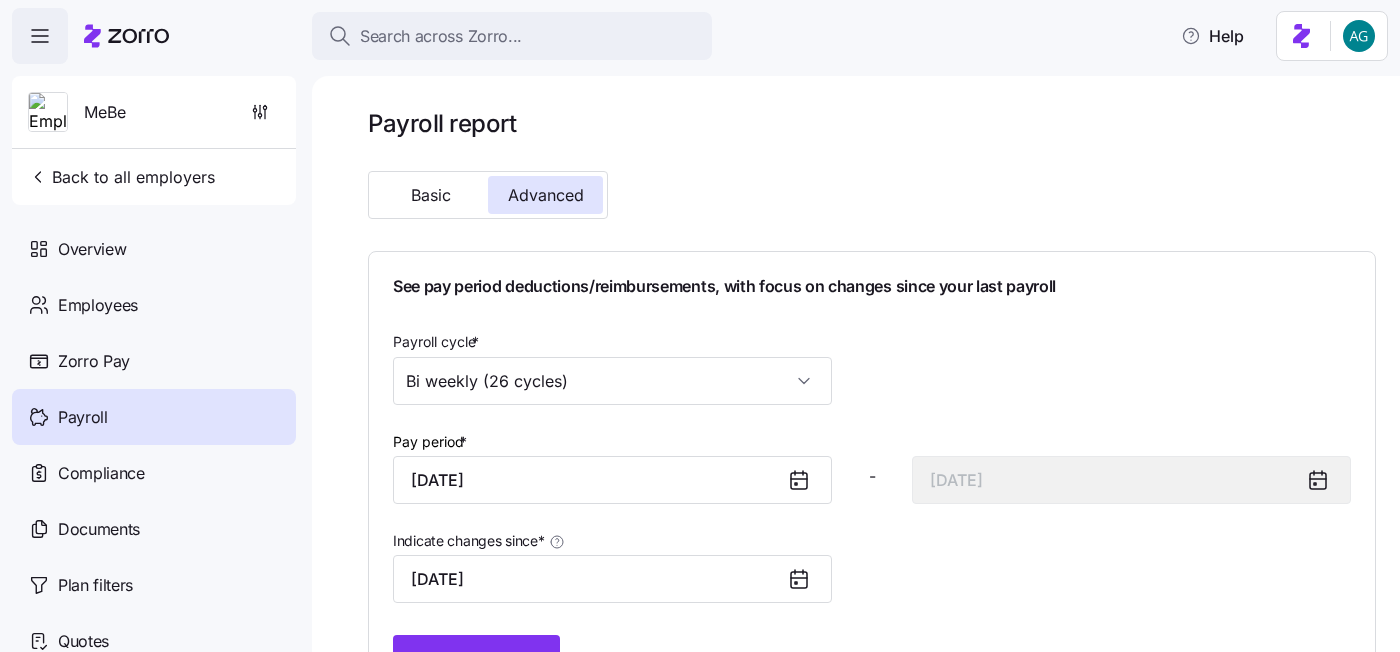 click on "Indicate changes since  * [DATE]" at bounding box center [872, 565] 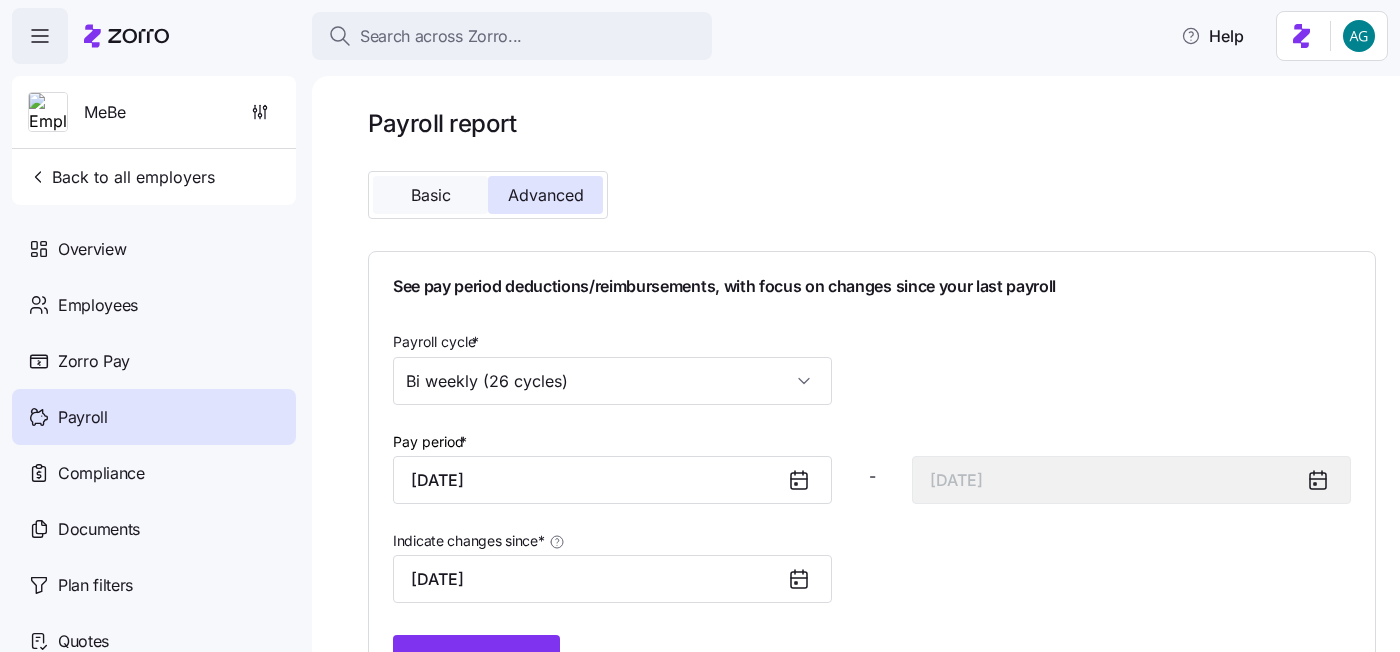 click on "Basic" at bounding box center [430, 195] 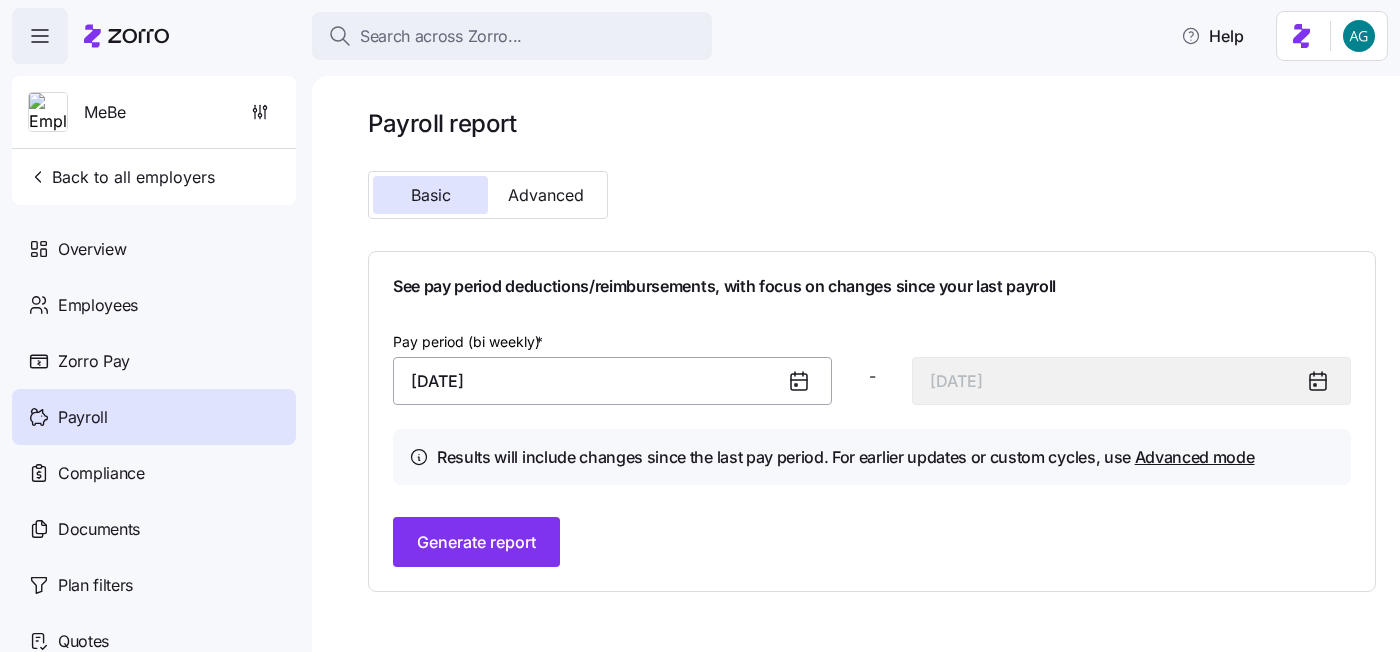 click on "[DATE]" at bounding box center [612, 381] 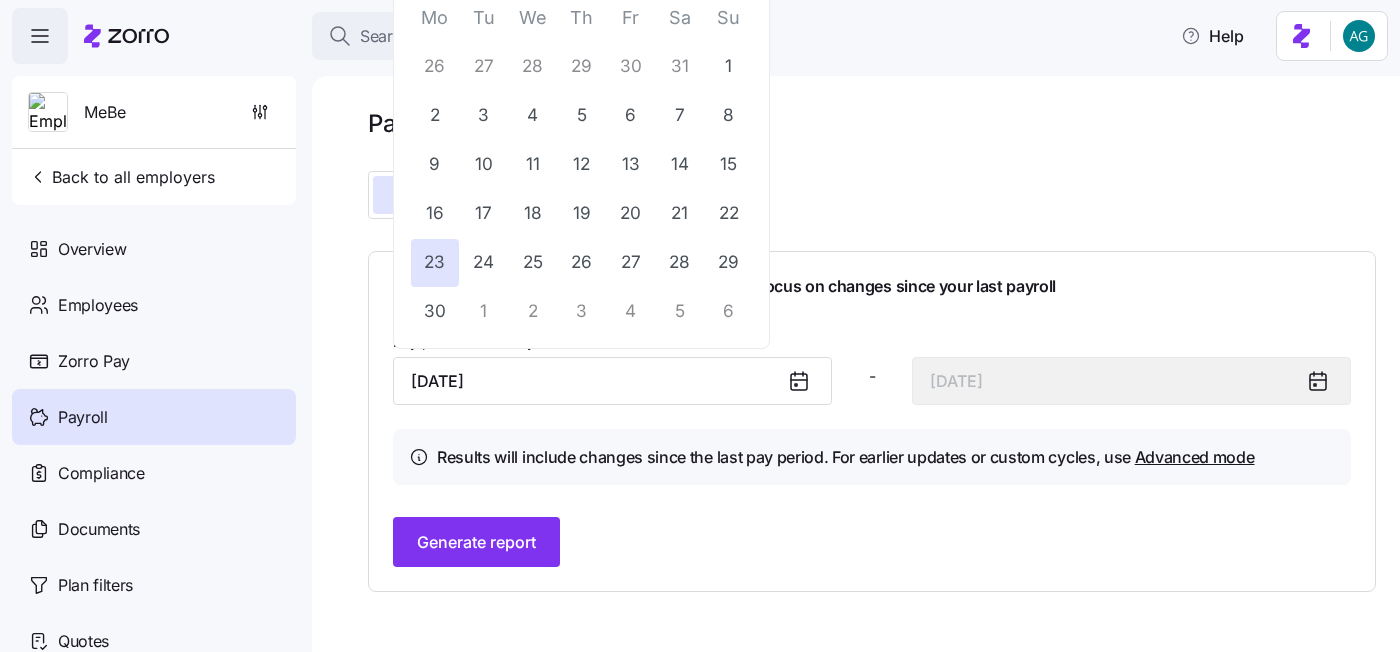 click on "17" at bounding box center [483, 213] 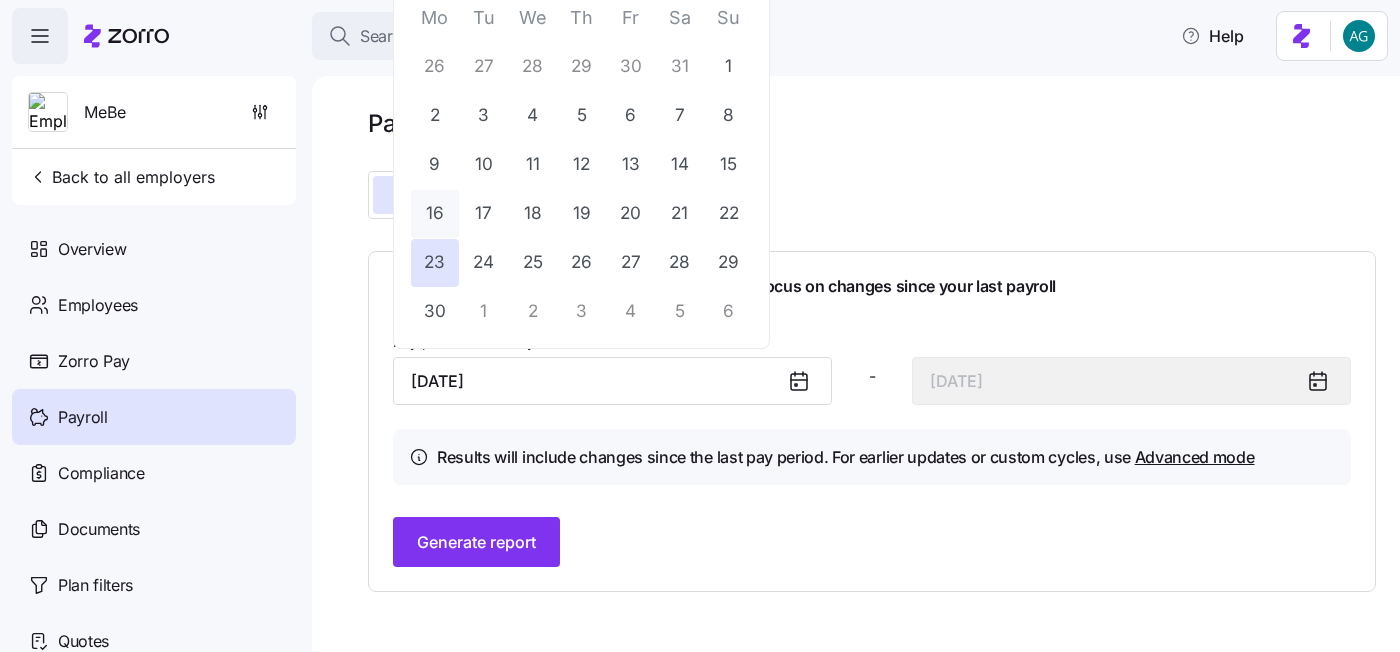 click on "16" at bounding box center [435, 214] 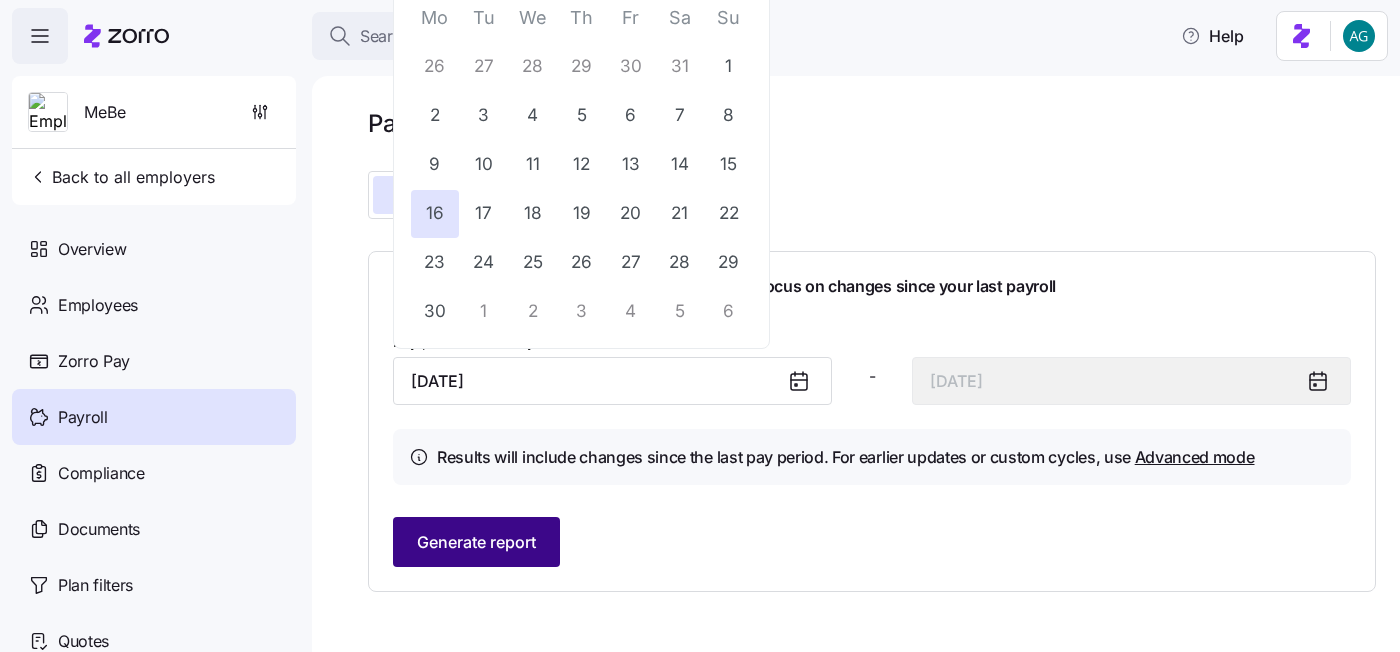 click on "Generate report" at bounding box center [476, 542] 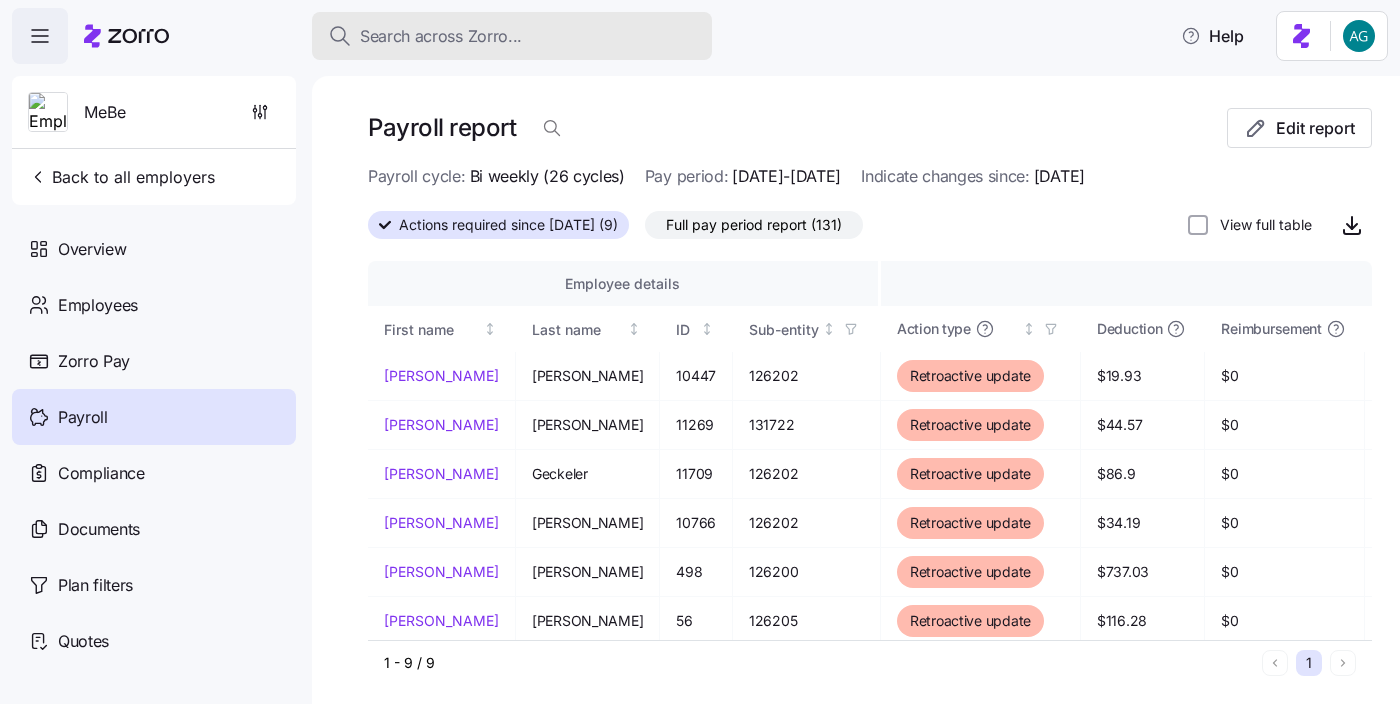 click on "Search across Zorro..." at bounding box center [441, 36] 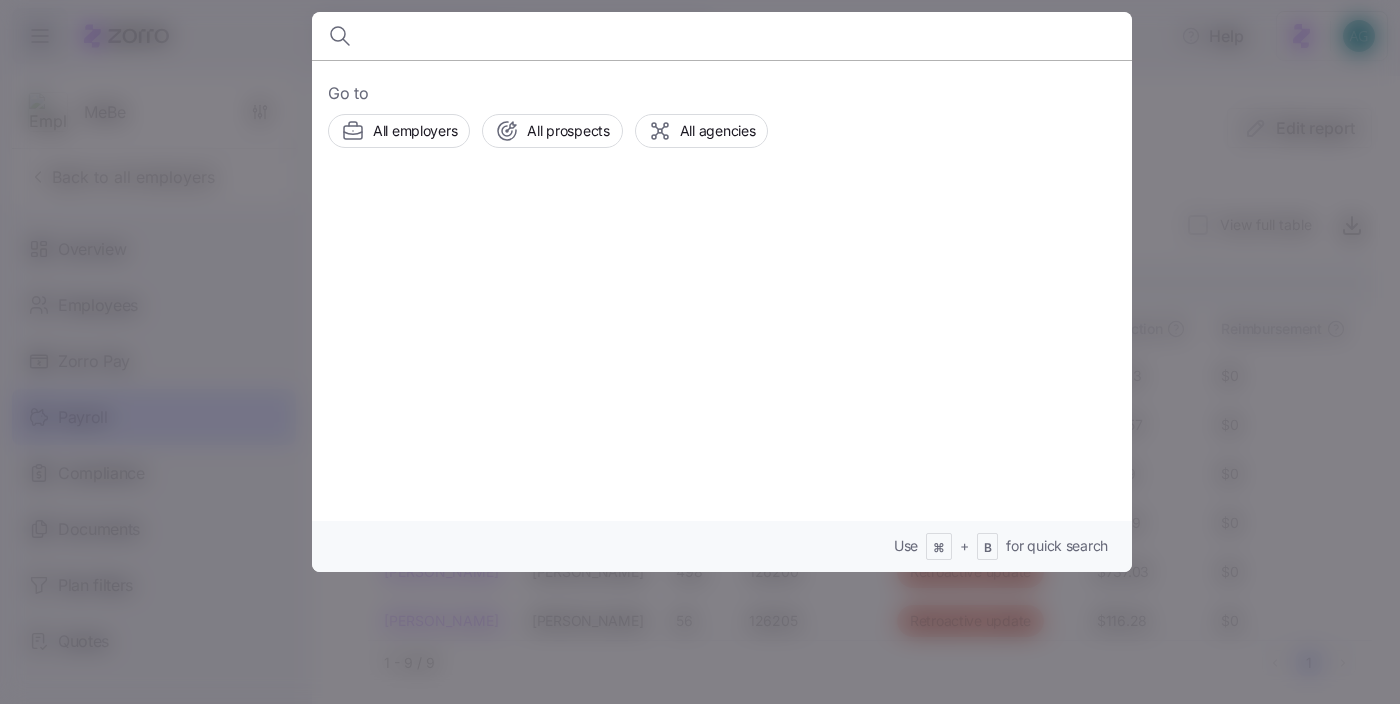 click at bounding box center (624, 36) 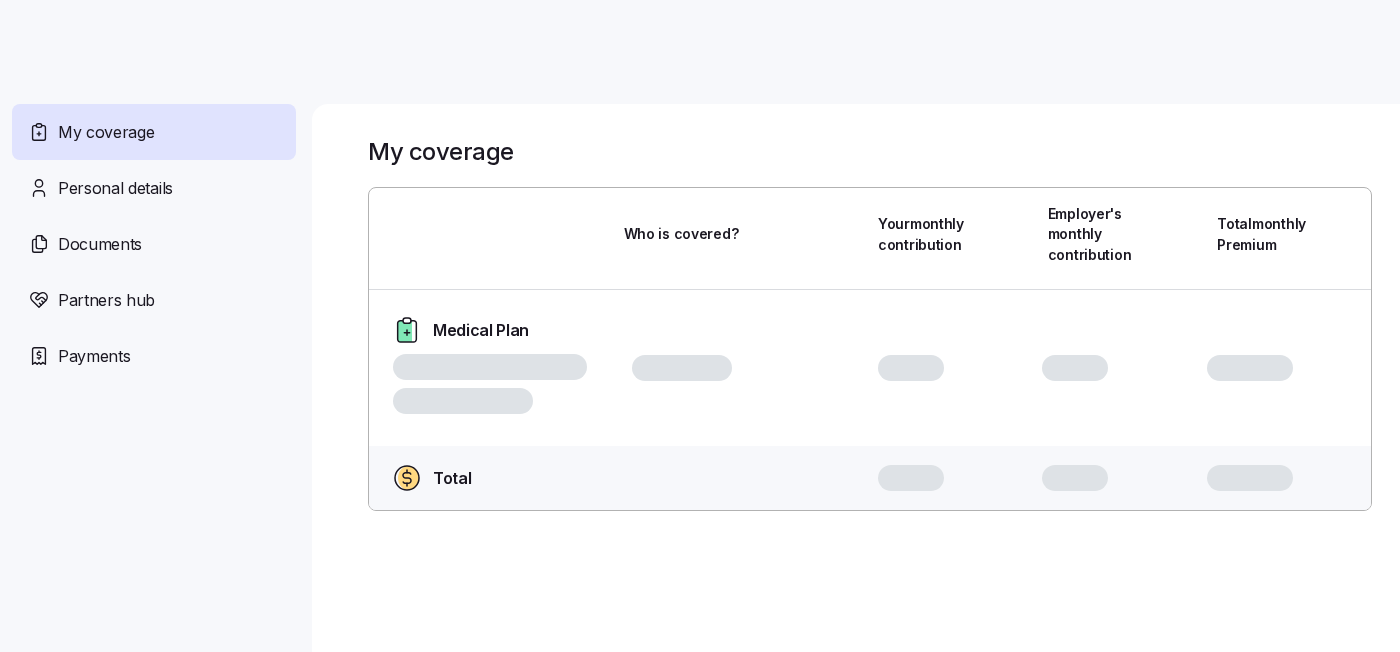 scroll, scrollTop: 0, scrollLeft: 0, axis: both 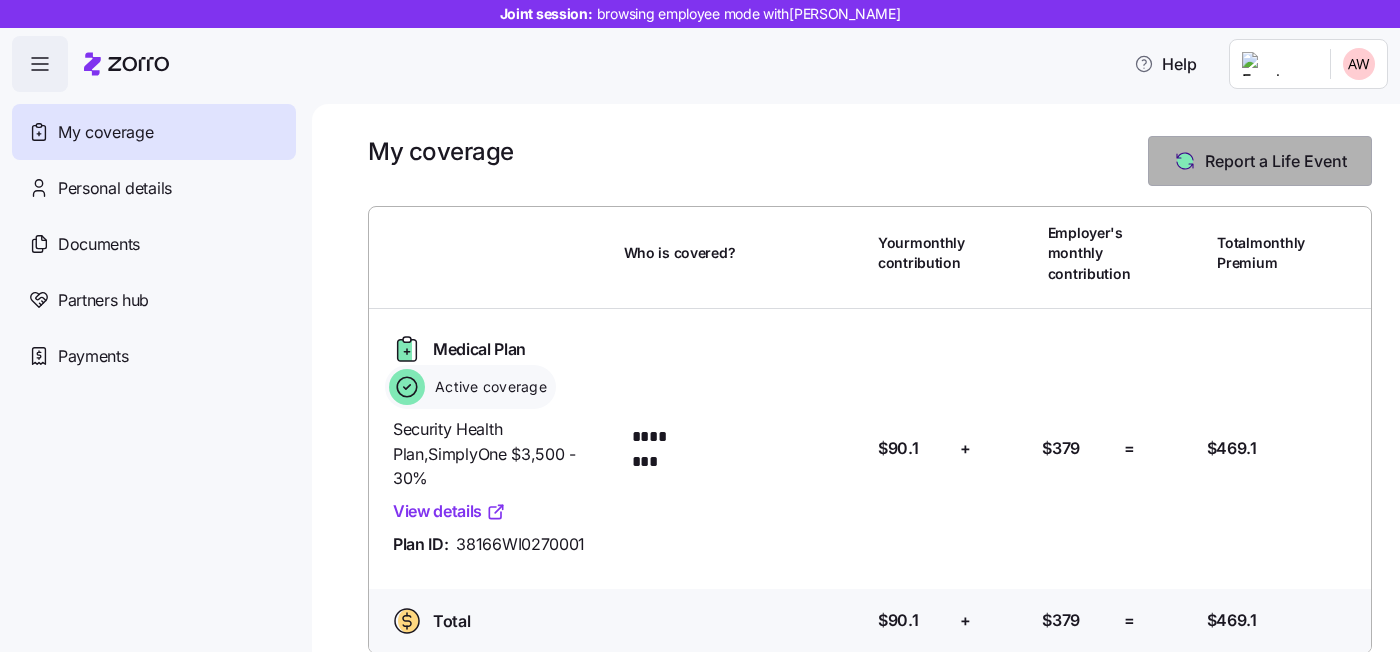 click on "Report a Life Event" at bounding box center (1276, 161) 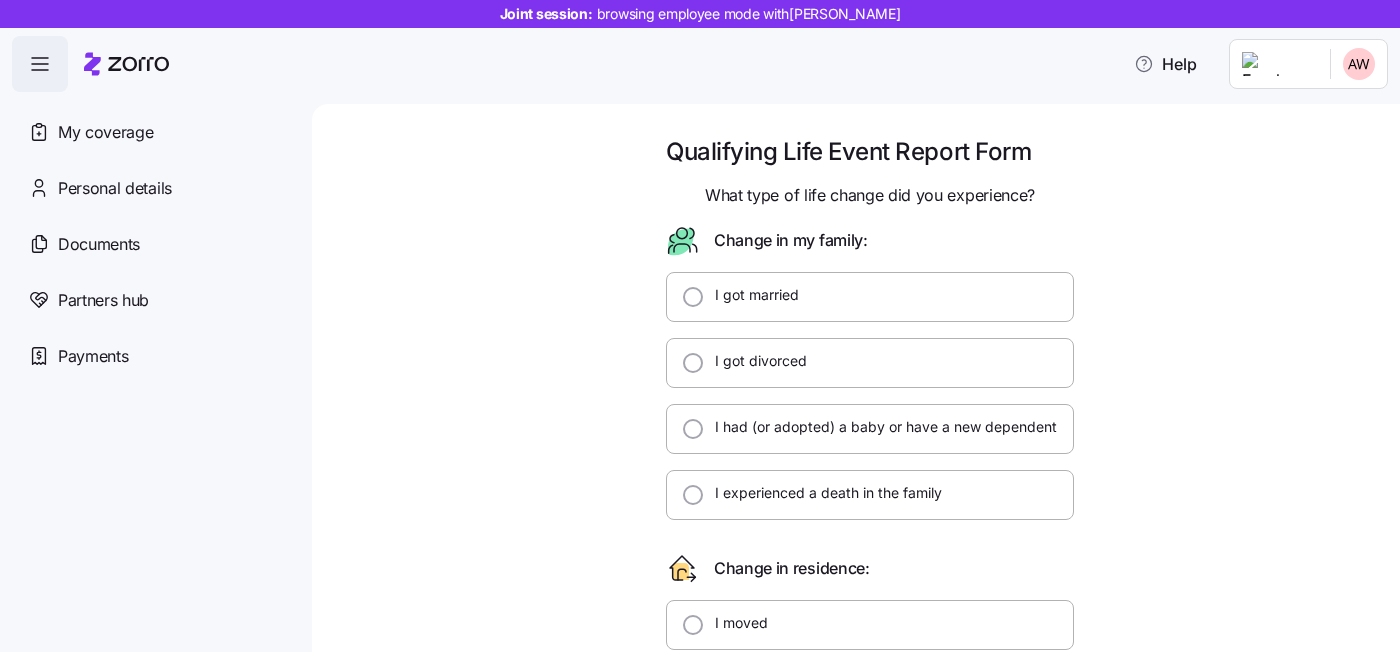scroll, scrollTop: 3, scrollLeft: 0, axis: vertical 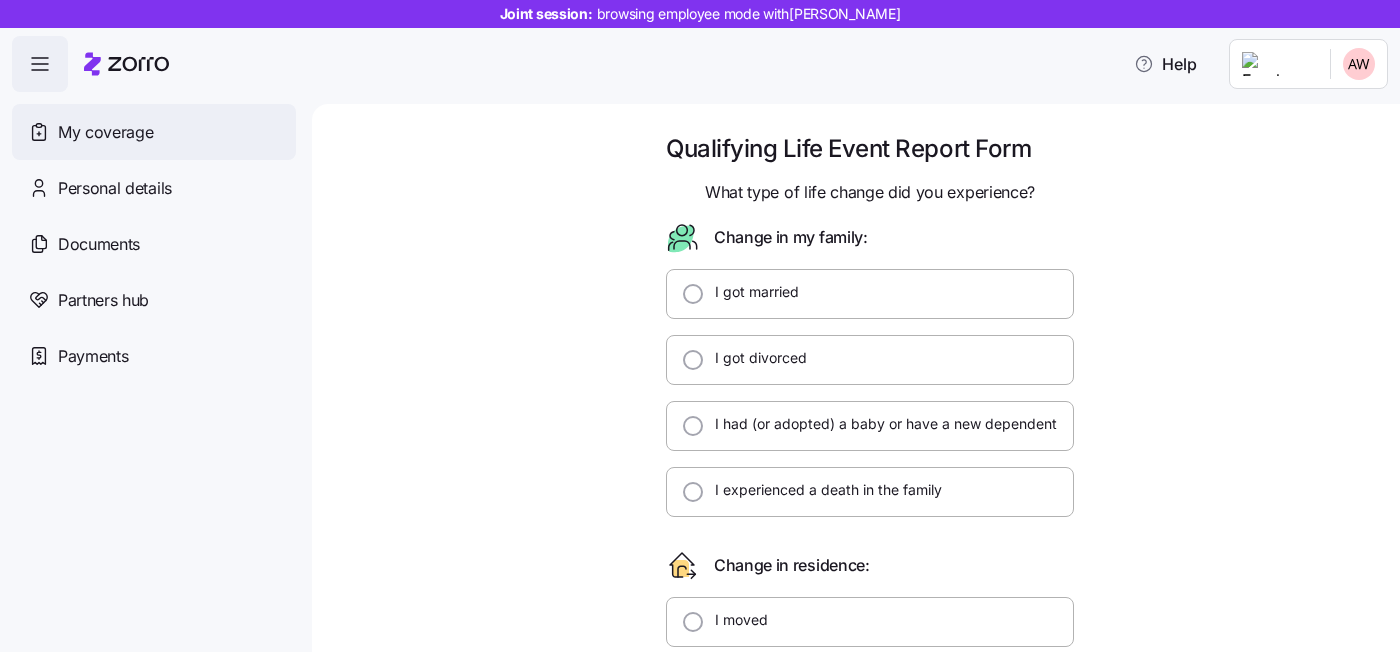 click on "My coverage" at bounding box center [154, 132] 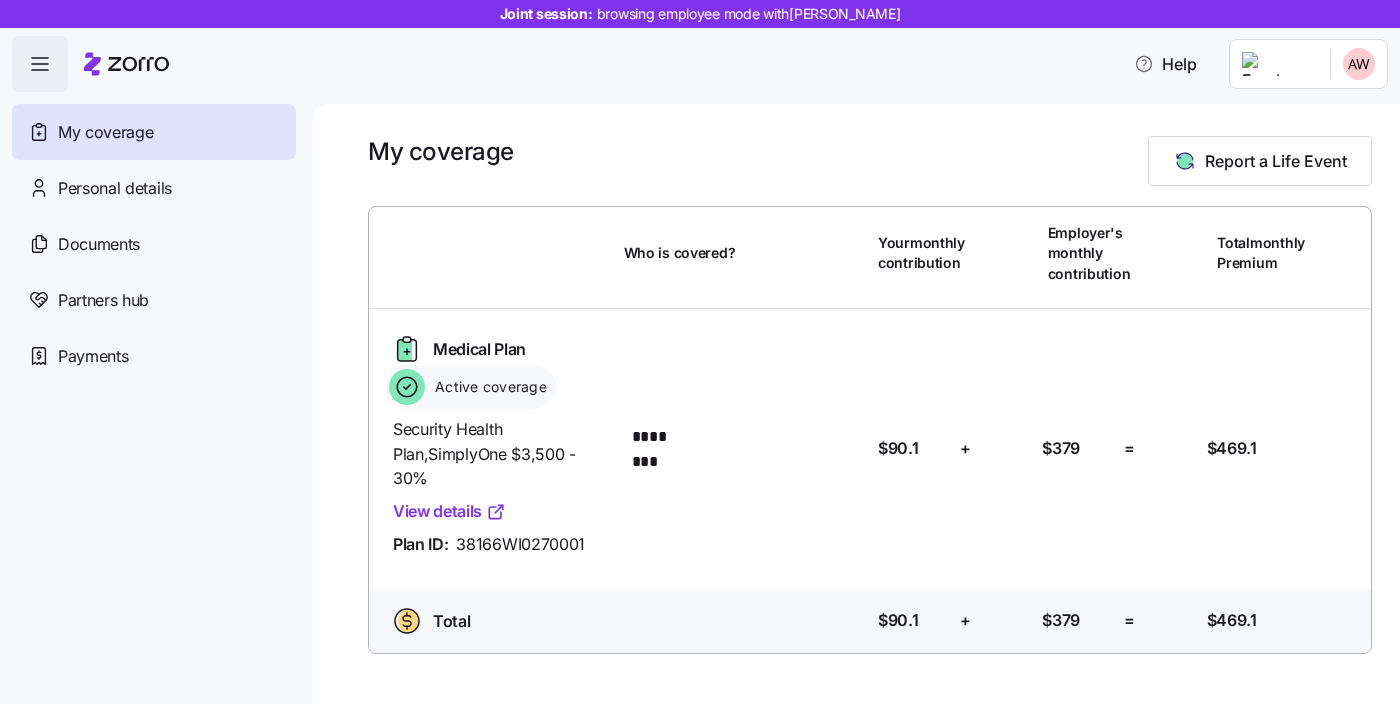 scroll, scrollTop: 0, scrollLeft: 0, axis: both 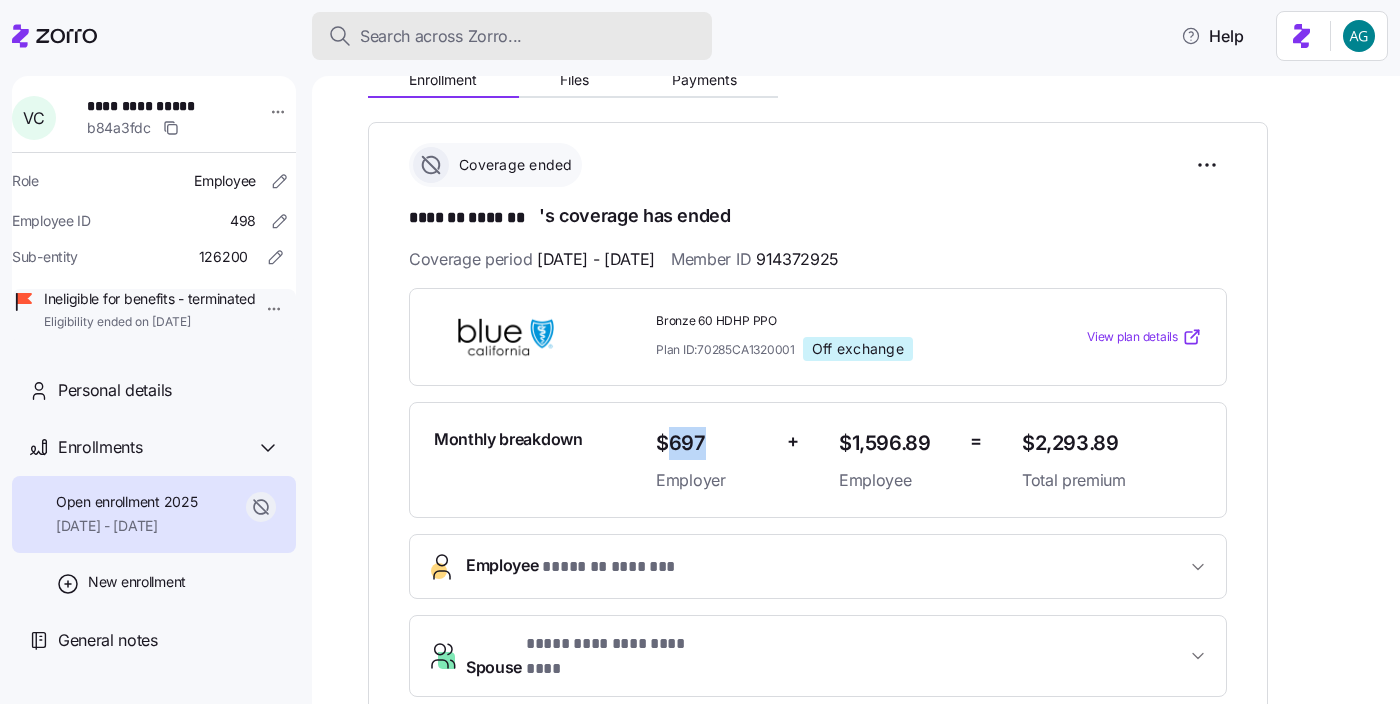 click on "Search across Zorro..." at bounding box center (441, 36) 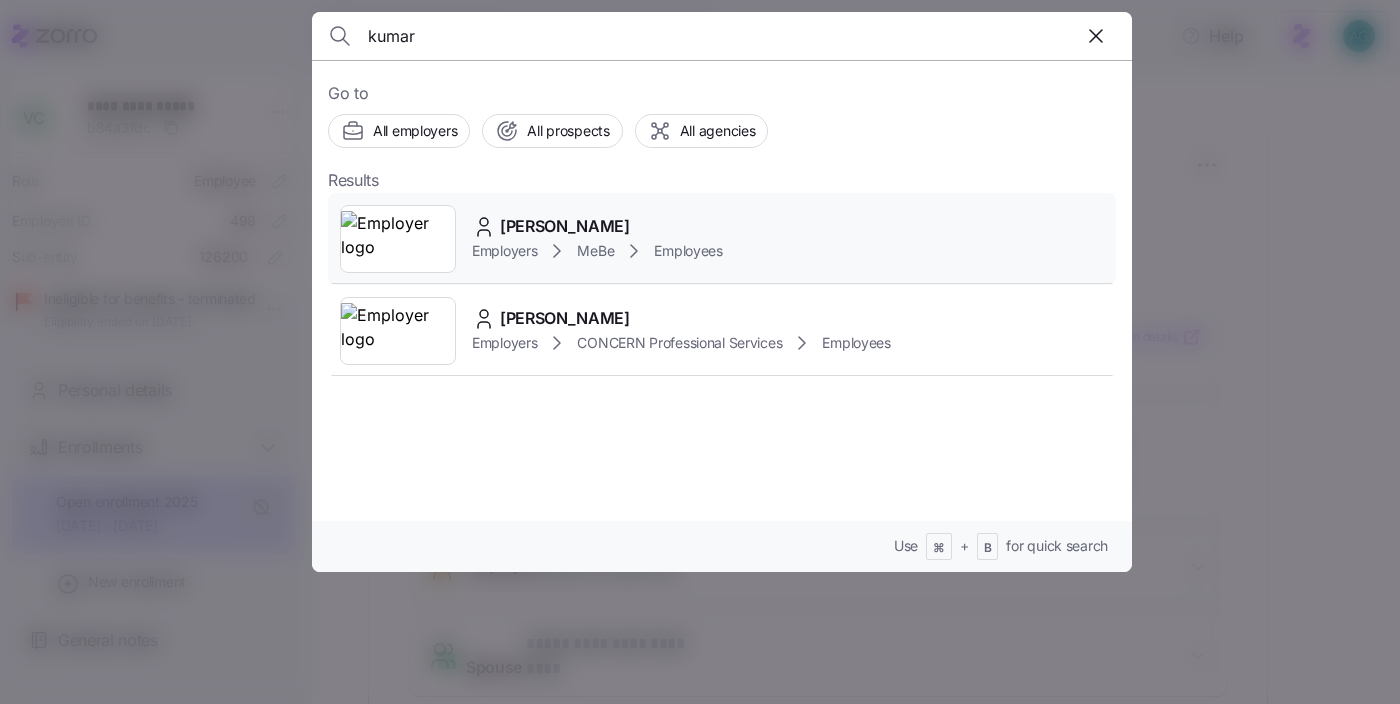 type on "kumar" 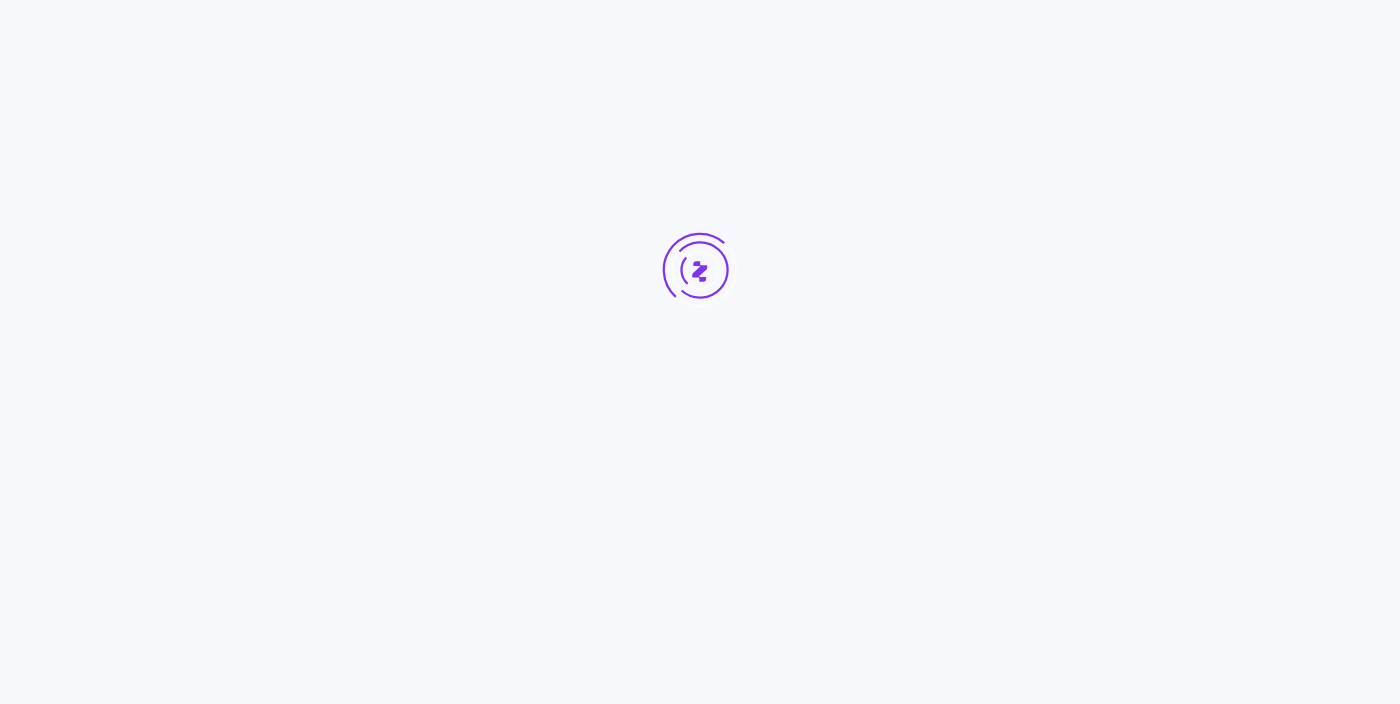 scroll, scrollTop: 0, scrollLeft: 0, axis: both 